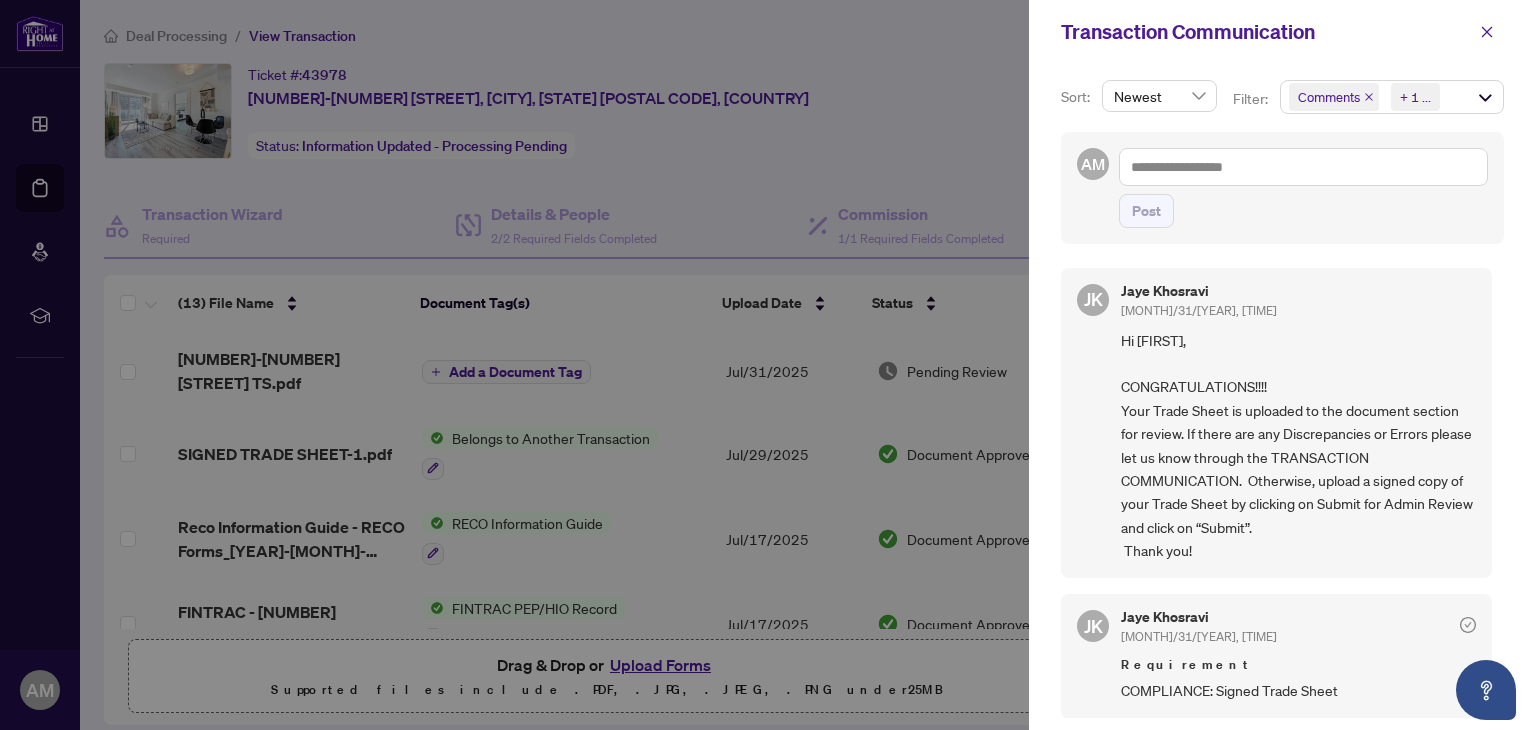 scroll, scrollTop: 0, scrollLeft: 0, axis: both 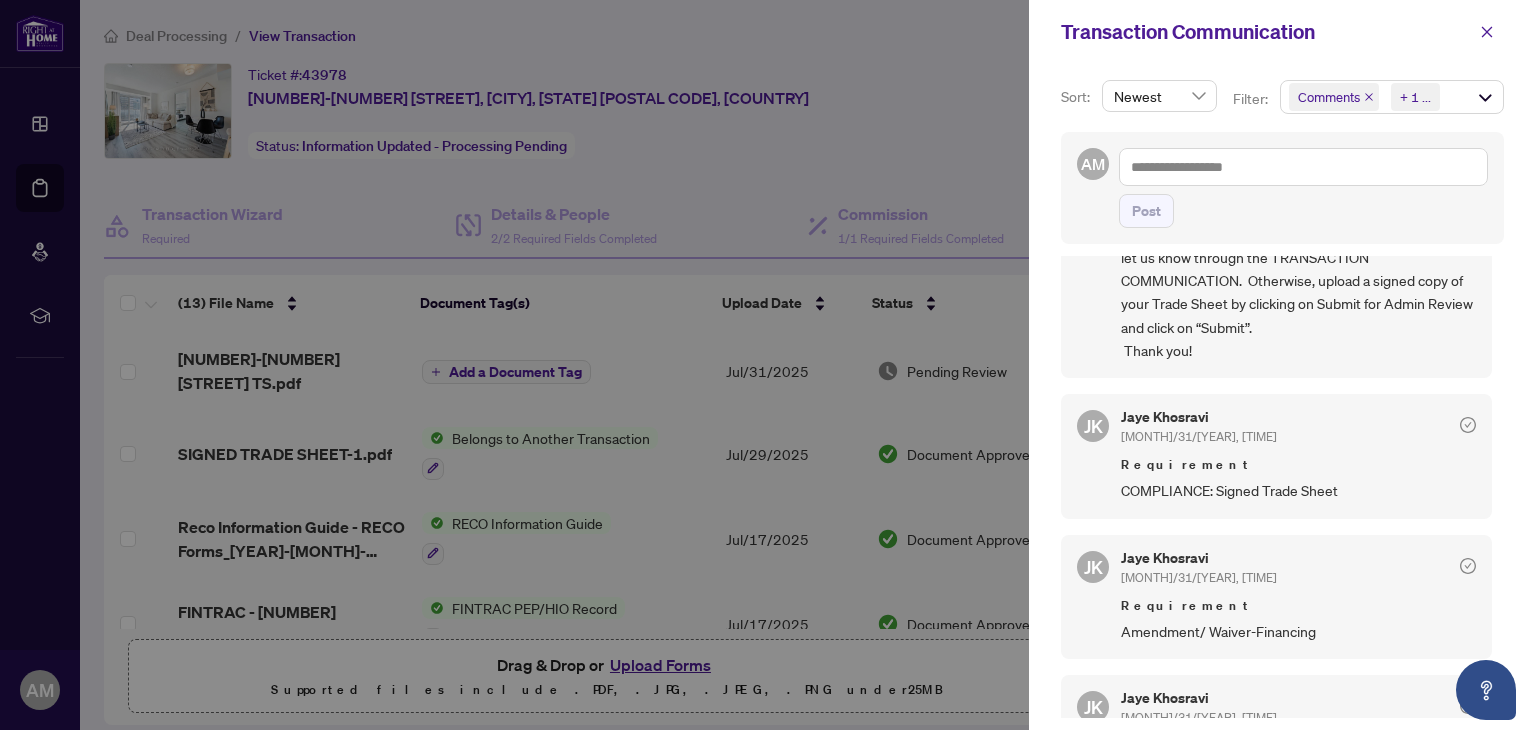 click 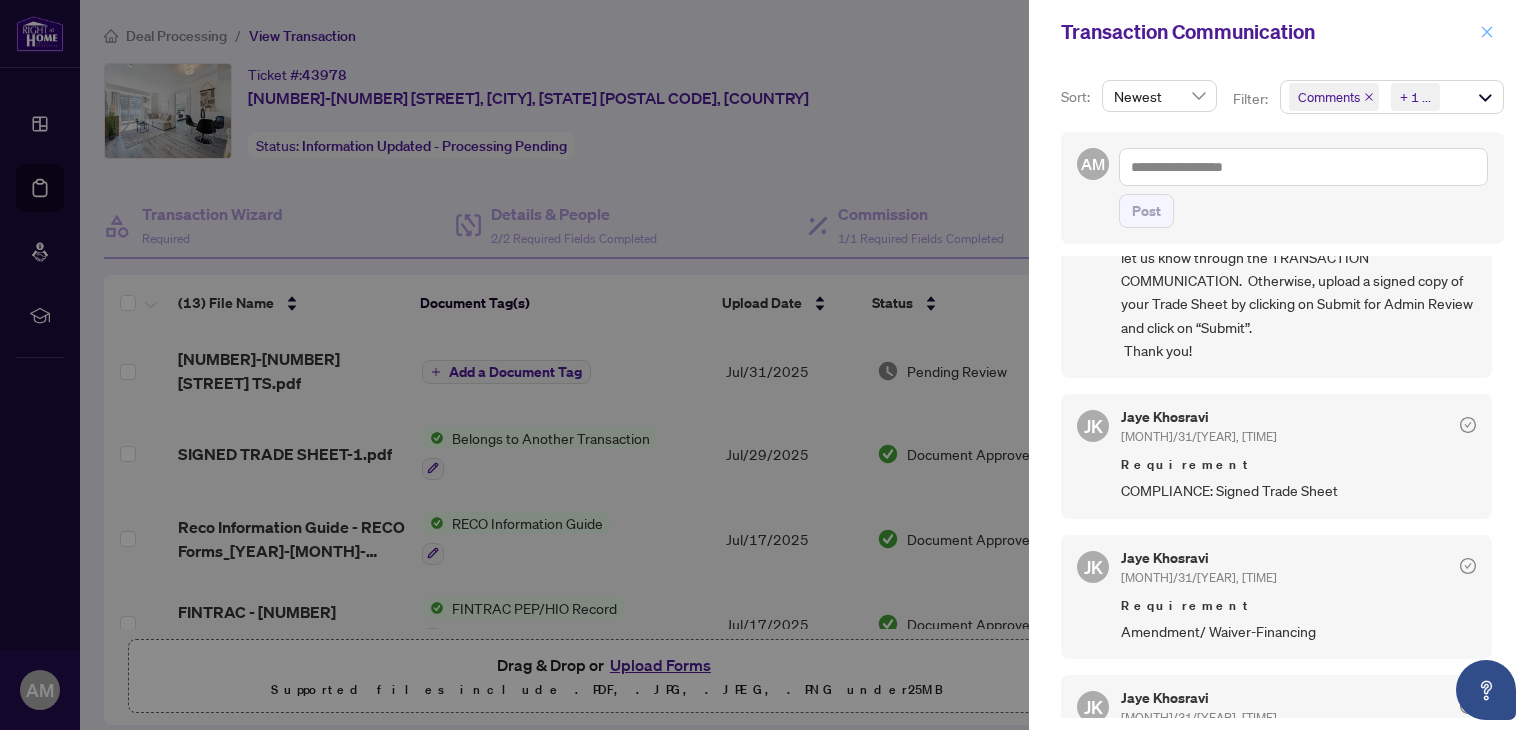 click 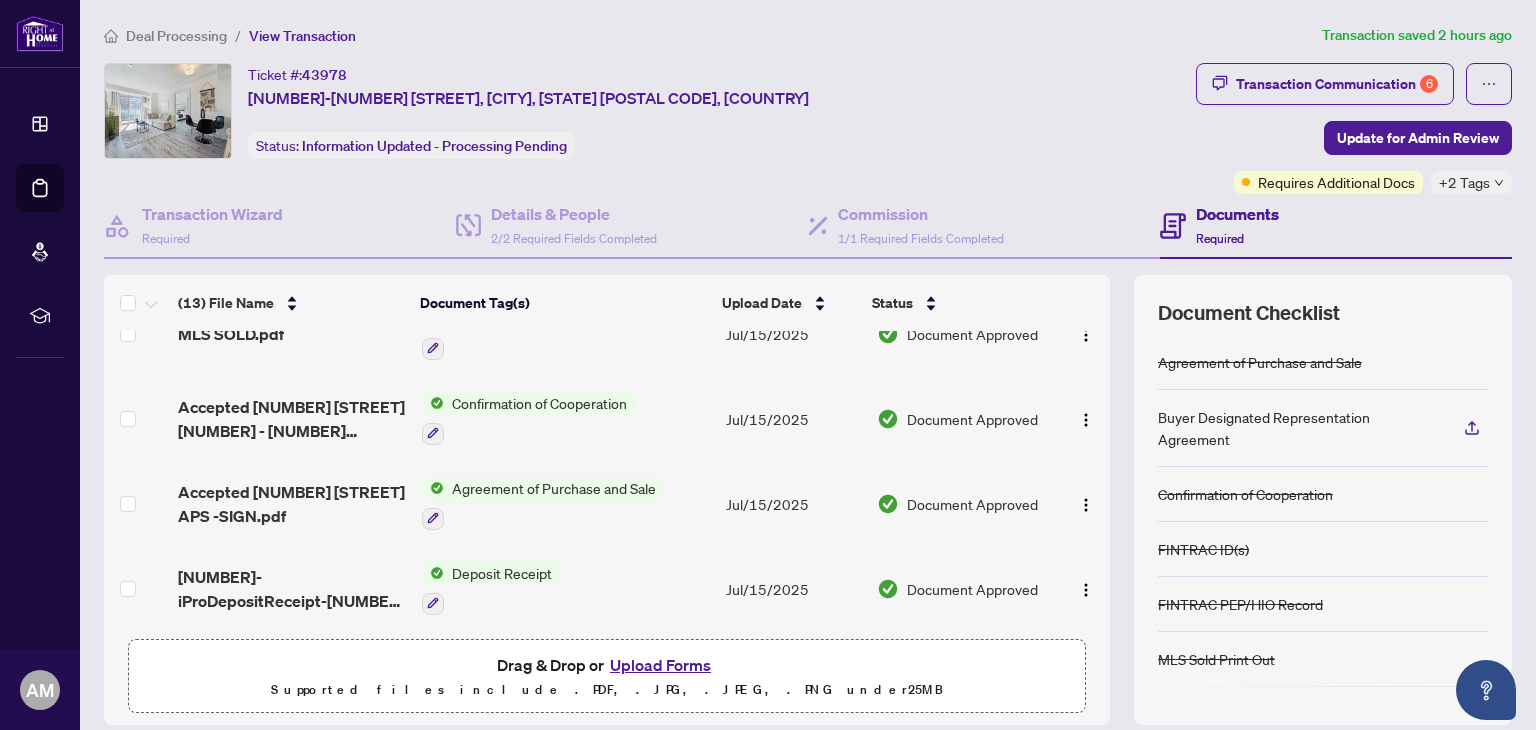 scroll, scrollTop: 800, scrollLeft: 0, axis: vertical 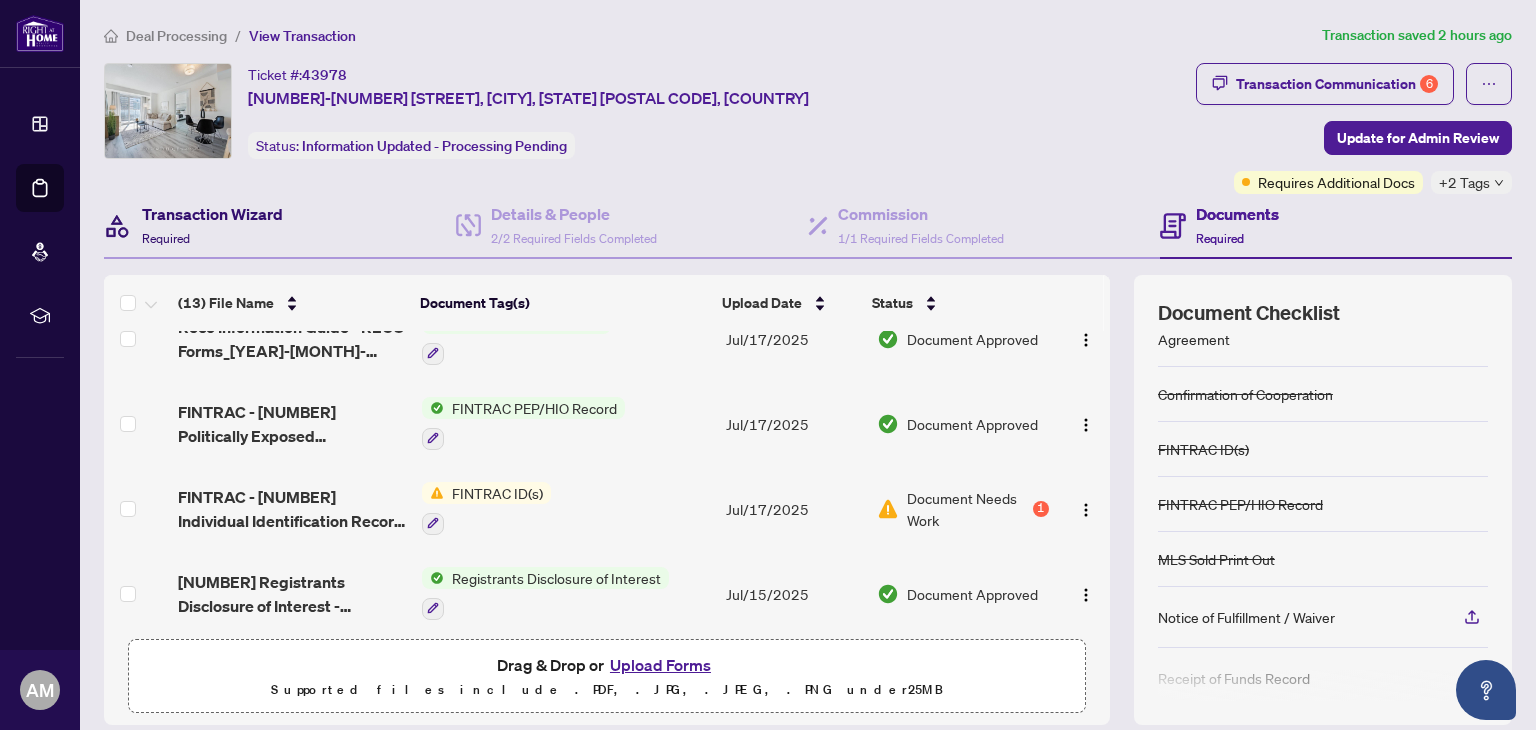 click on "Transaction Wizard" at bounding box center (212, 214) 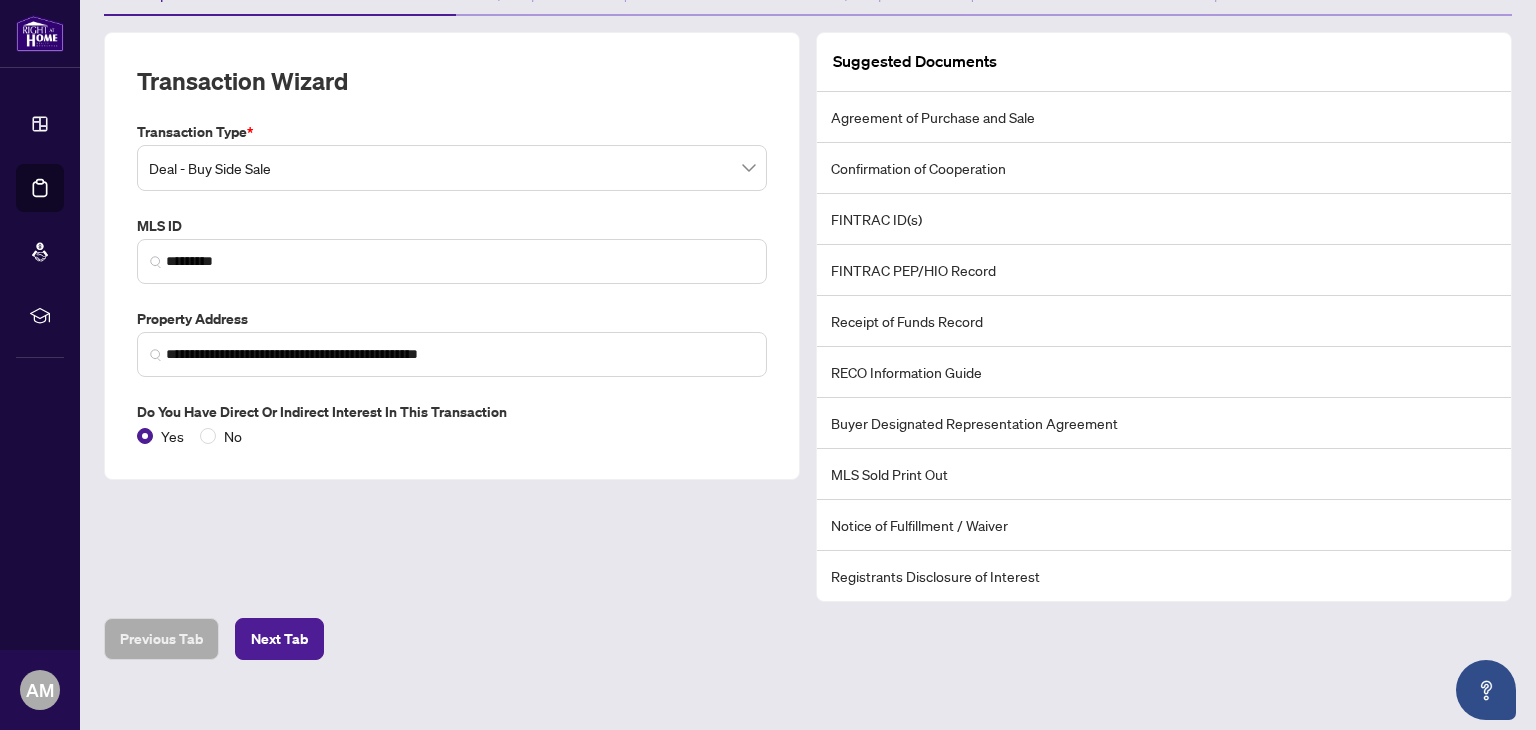 scroll, scrollTop: 261, scrollLeft: 0, axis: vertical 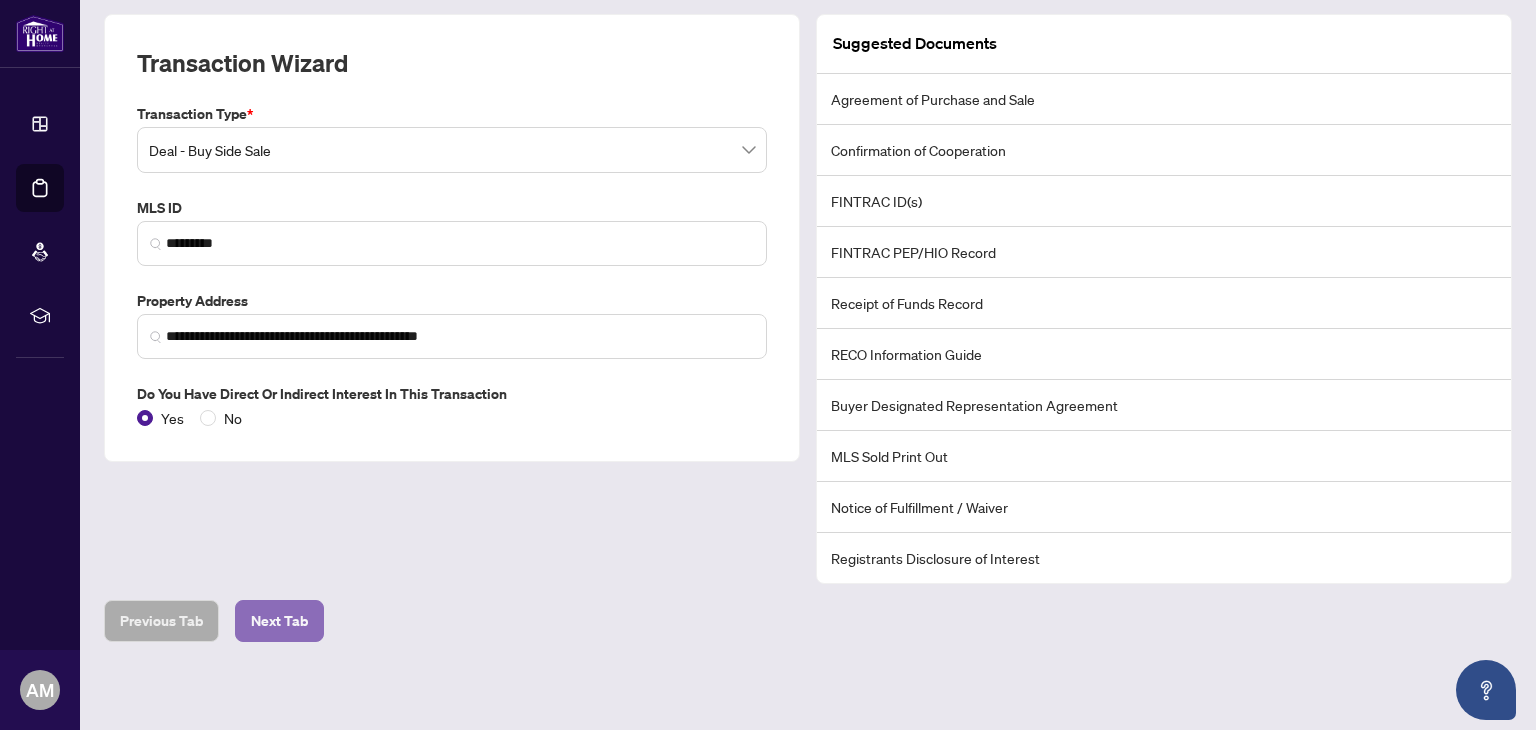 click on "Next Tab" at bounding box center [279, 621] 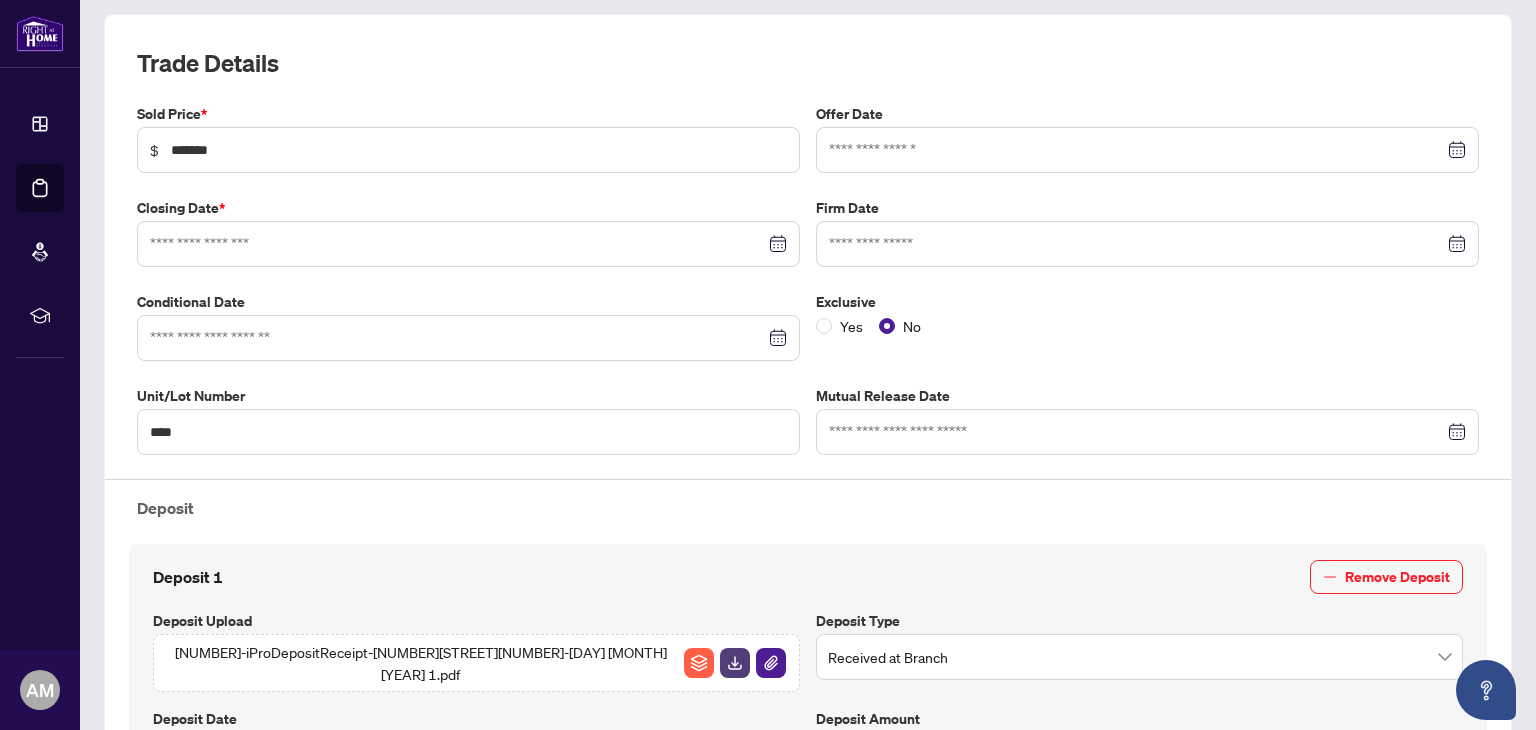 type on "**********" 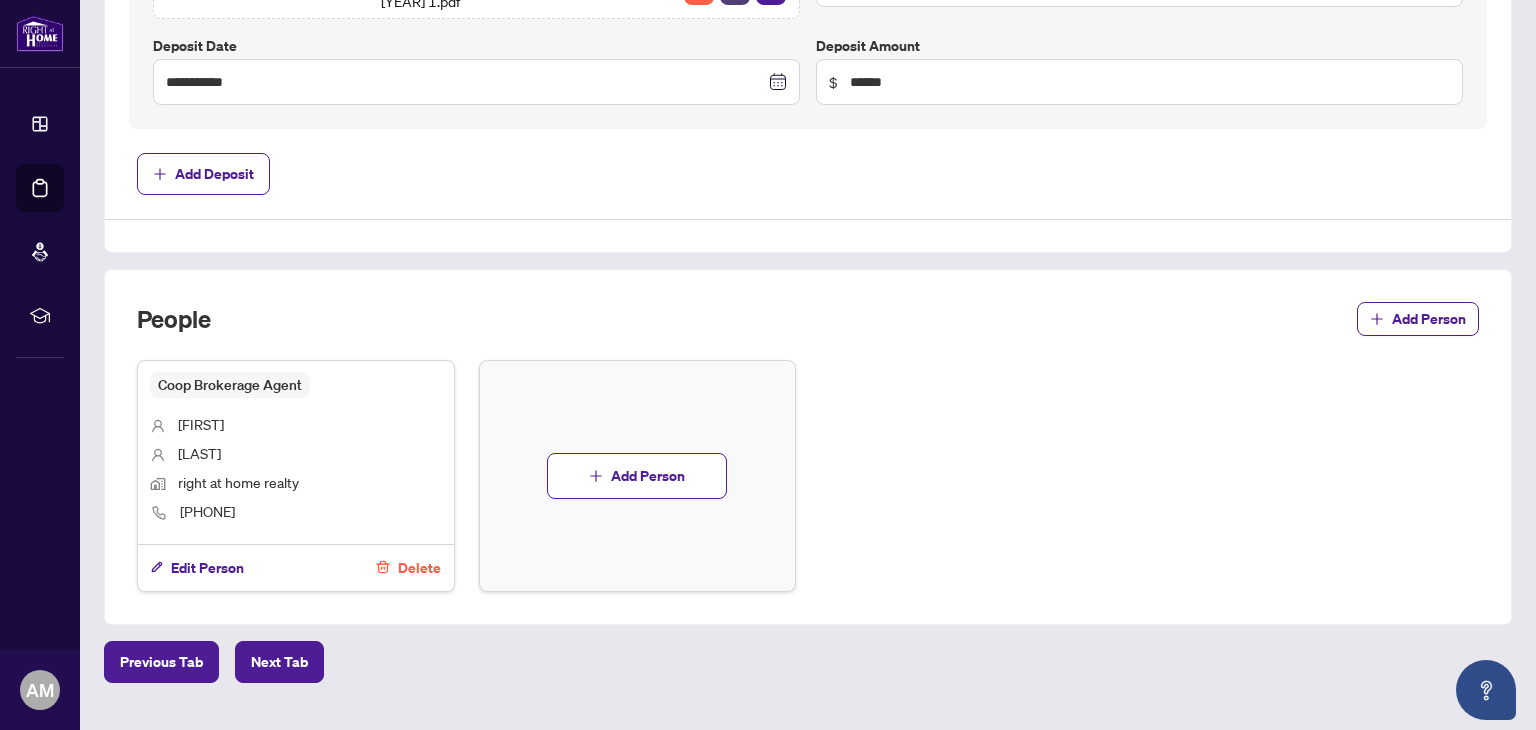 scroll, scrollTop: 960, scrollLeft: 0, axis: vertical 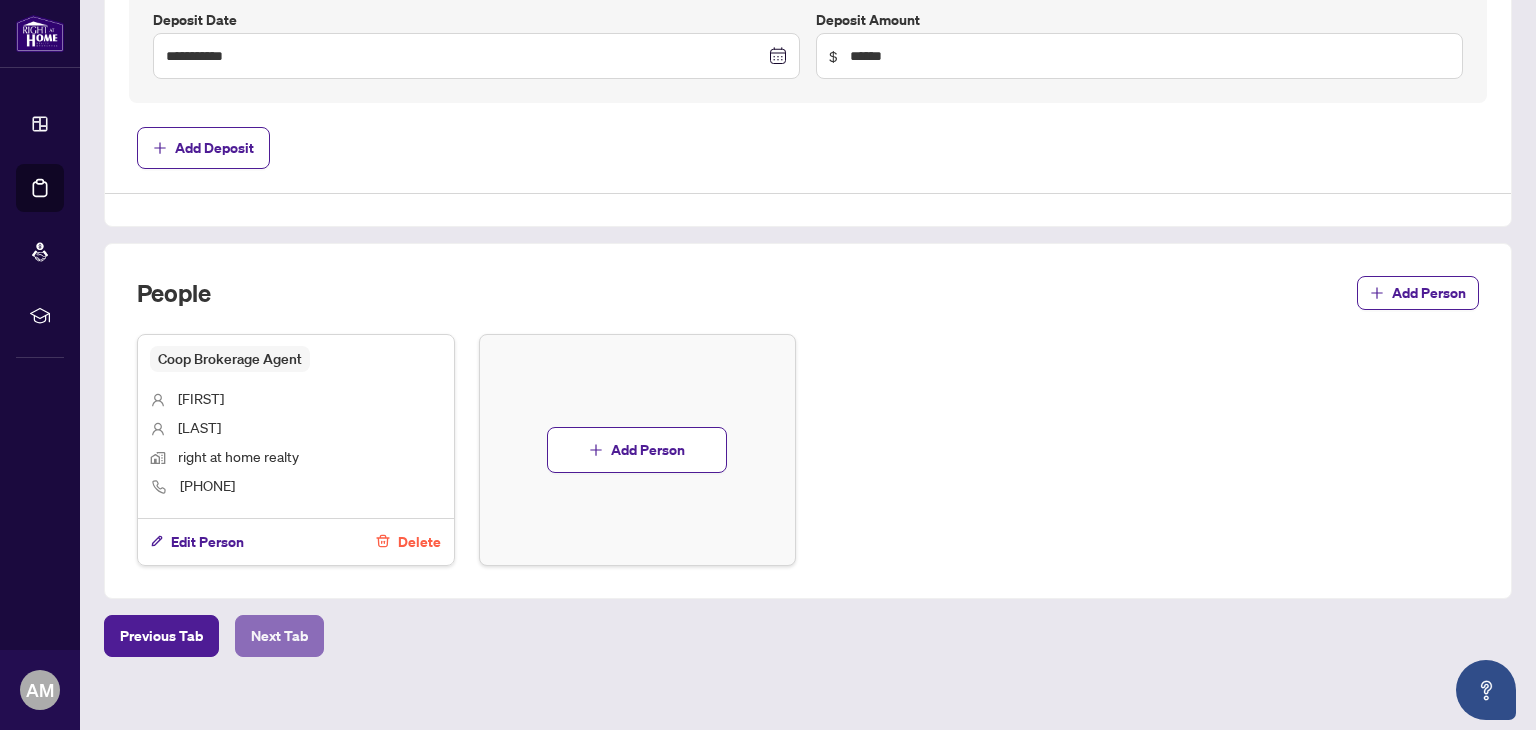click on "Next Tab" at bounding box center (279, 636) 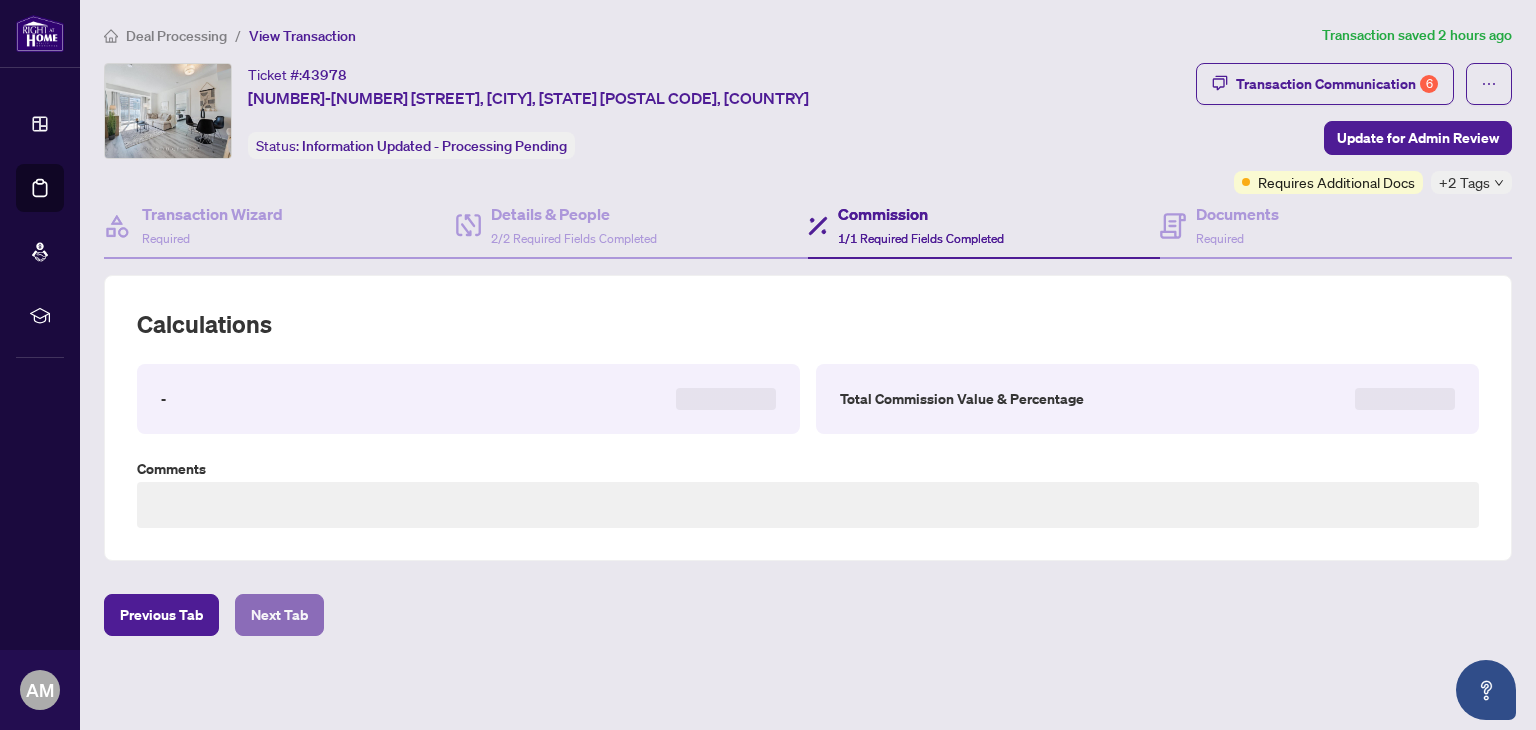 scroll, scrollTop: 0, scrollLeft: 0, axis: both 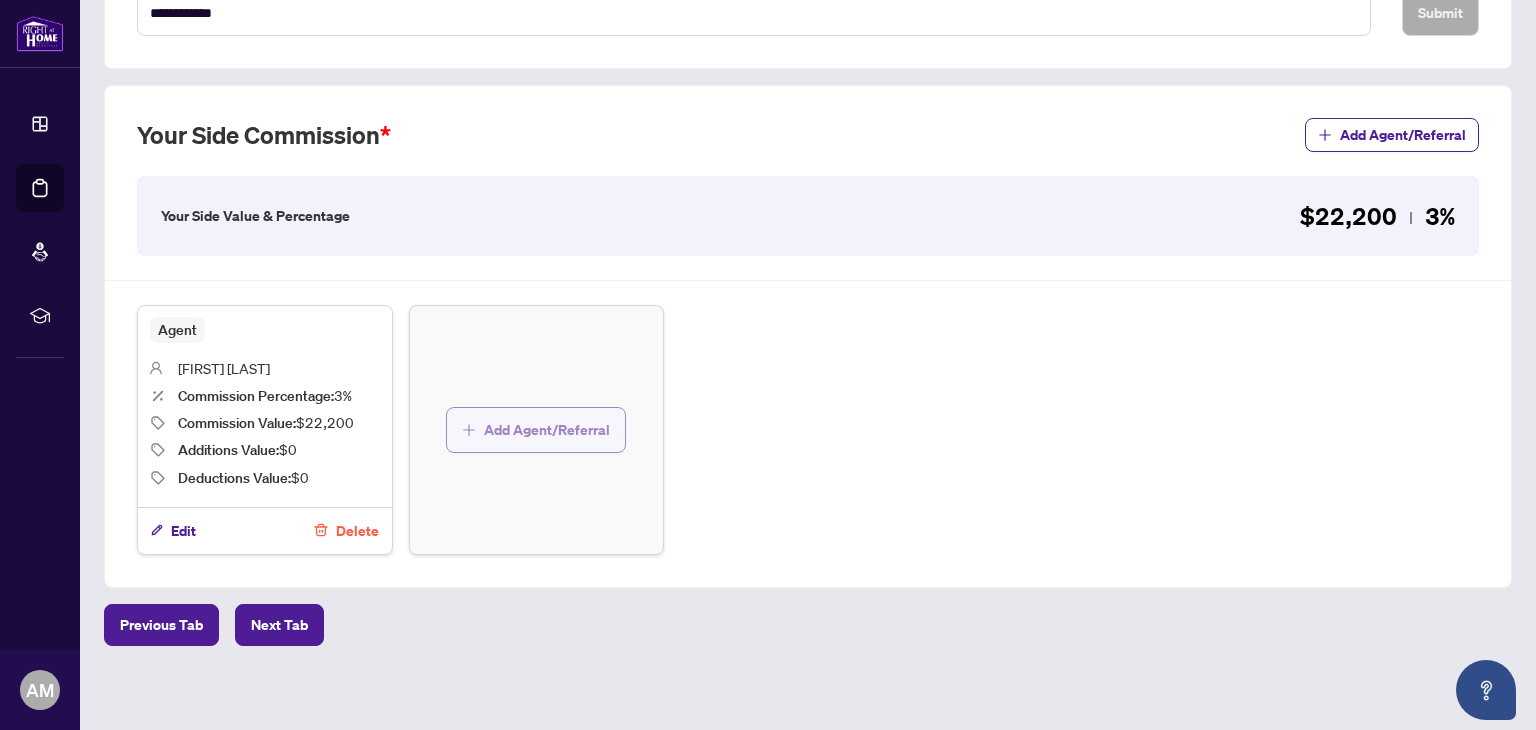 click on "Add Agent/Referral" at bounding box center (547, 430) 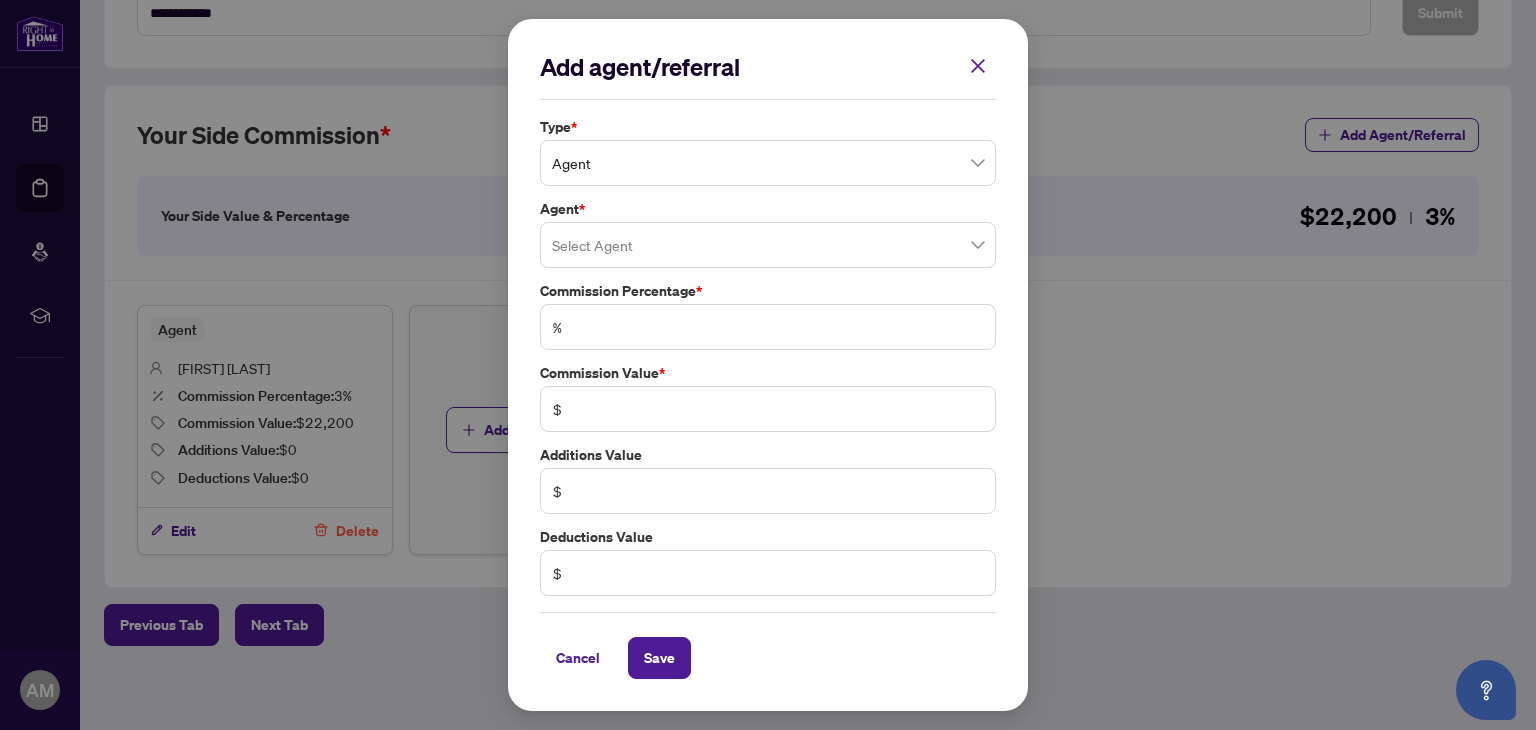 click on "Add agent/referral Type * Agent Agent * Select Agent Commission Percentage * % Commission Value * $ Additions Value $ Deductions Value $ Cancel Save Cancel OK" at bounding box center (768, 365) 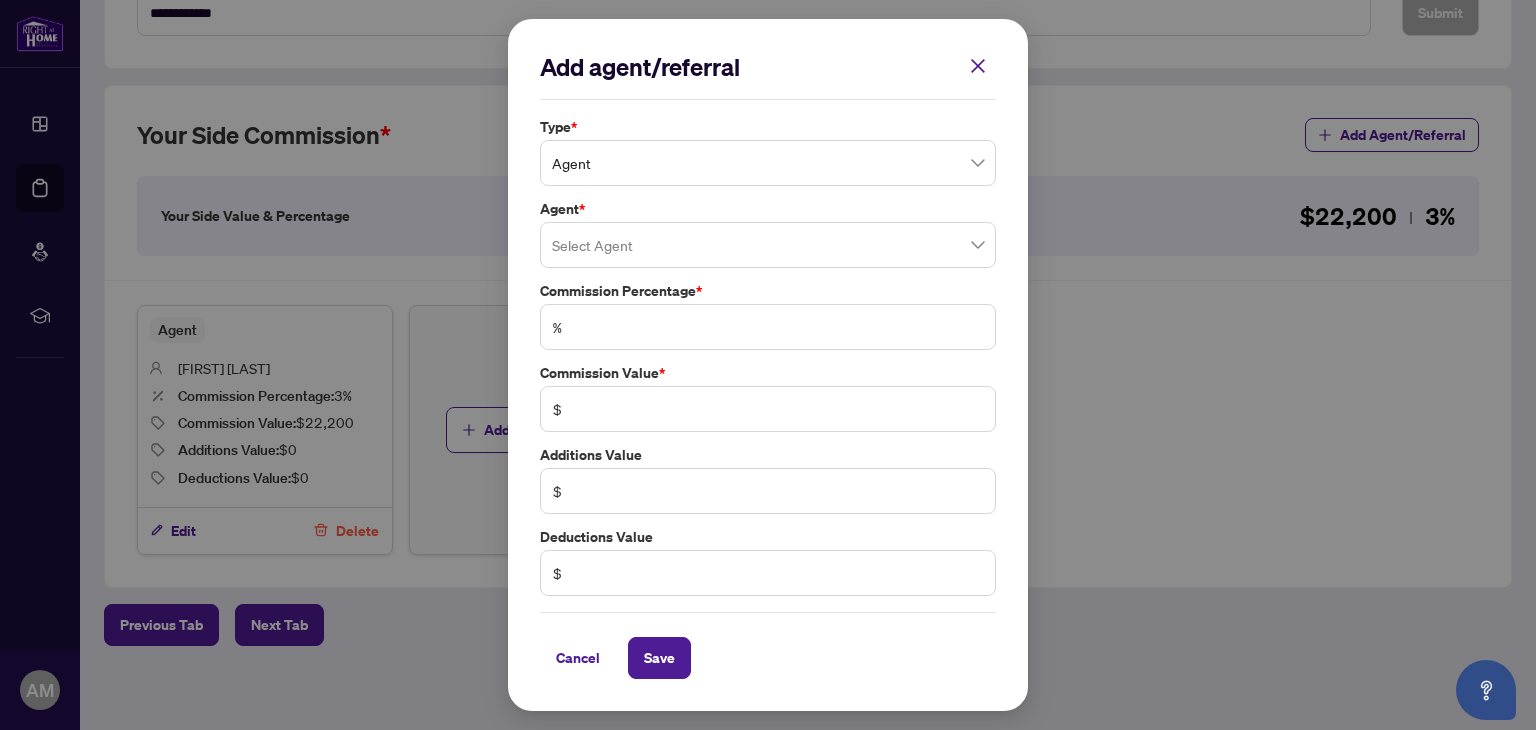 click at bounding box center [768, 245] 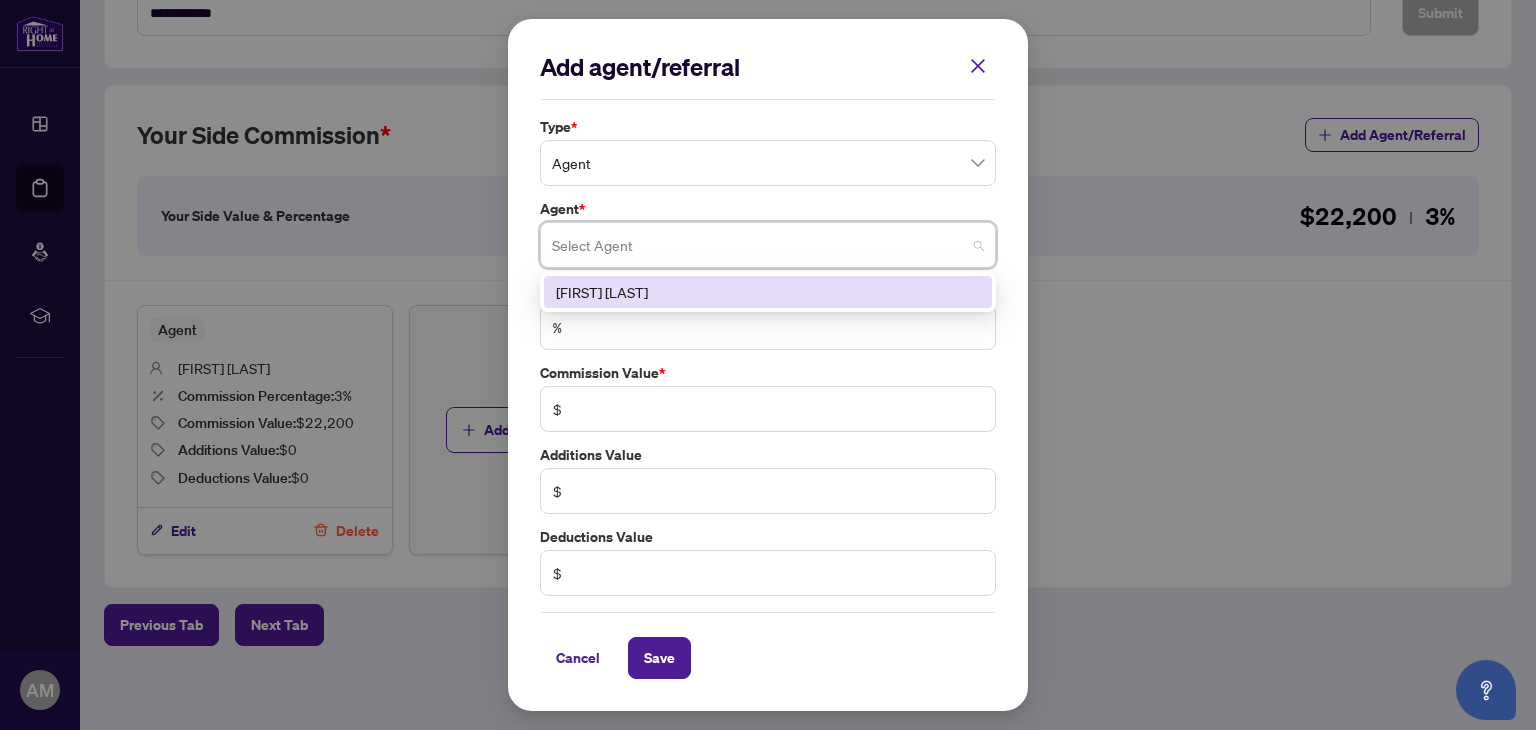click on "[FIRST] [LAST]" at bounding box center [768, 292] 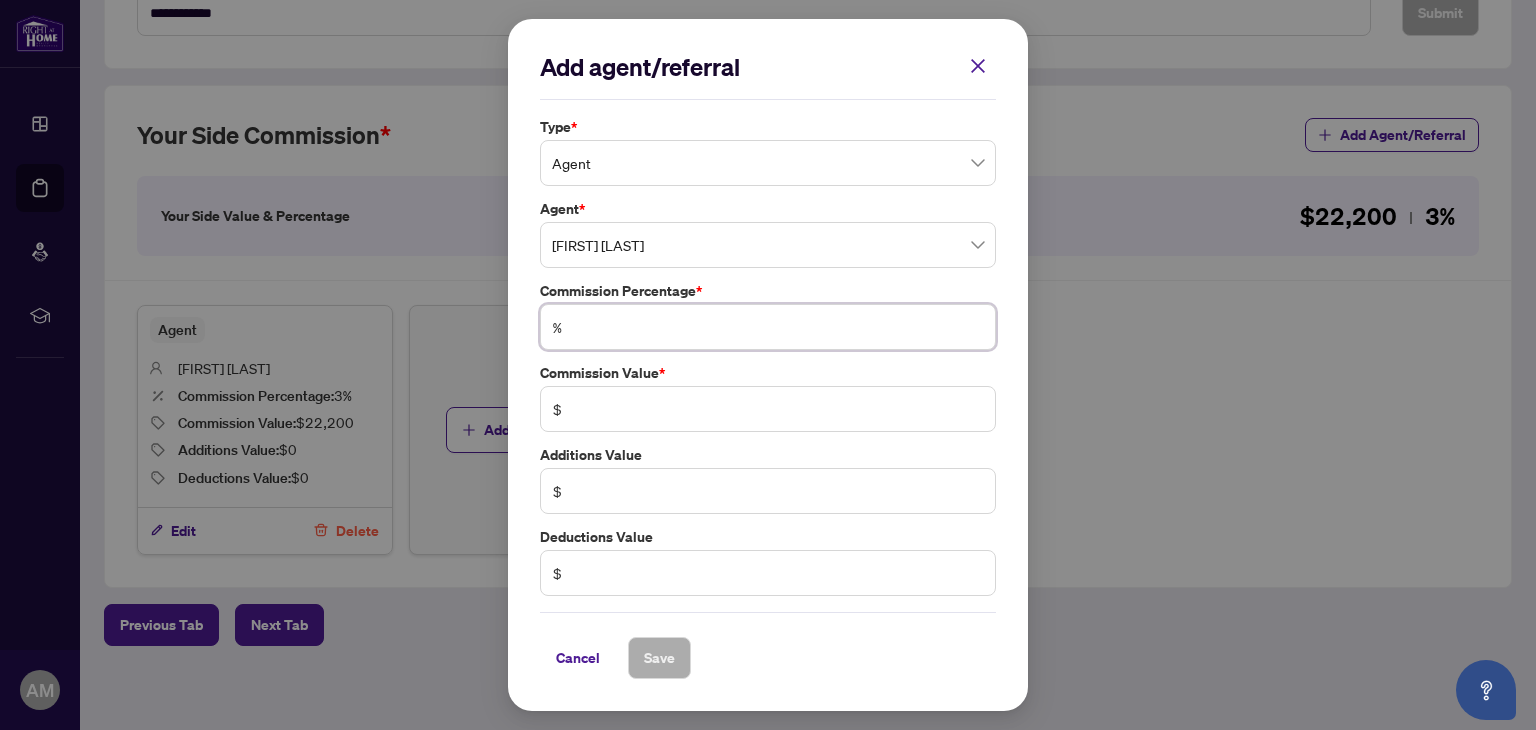 click on "%" at bounding box center [768, 327] 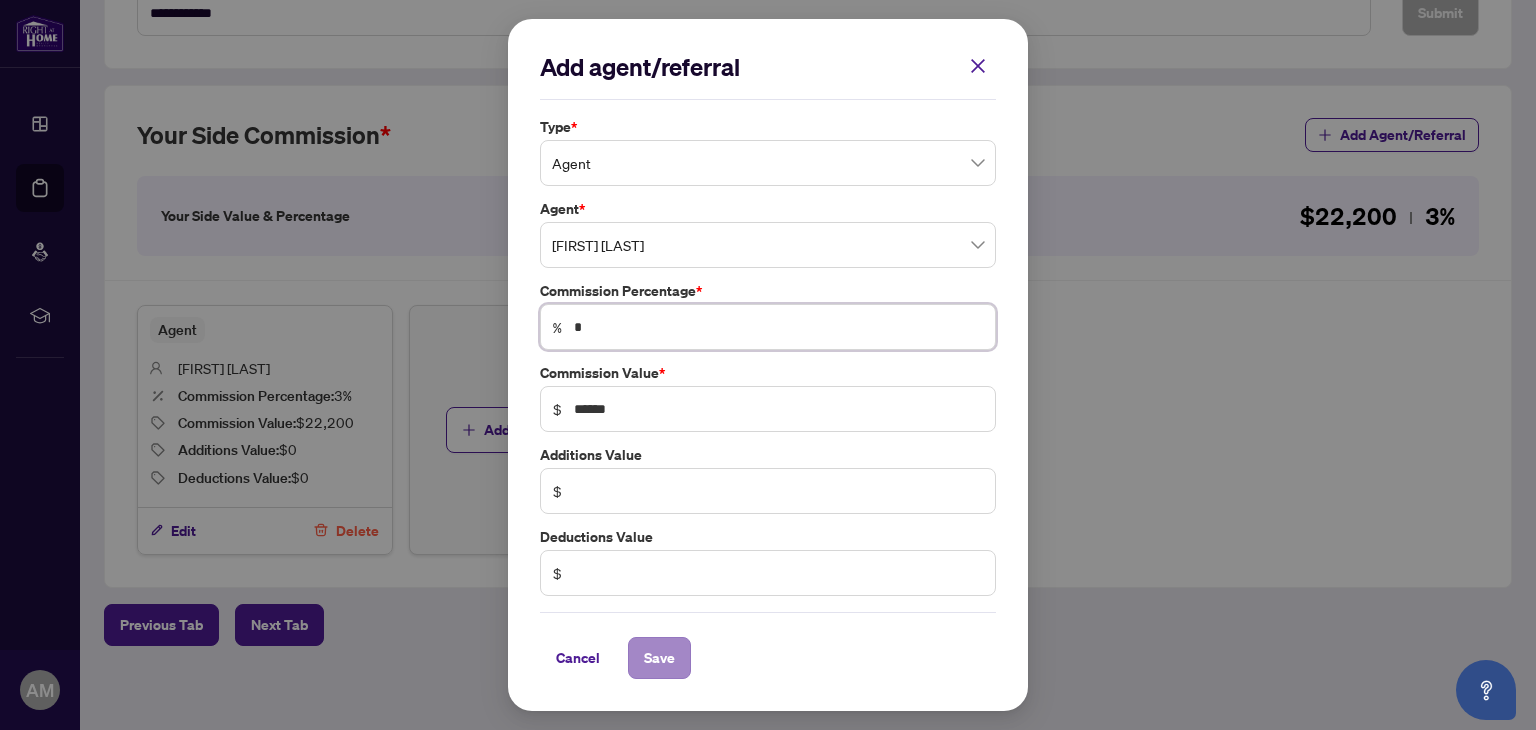 type on "*" 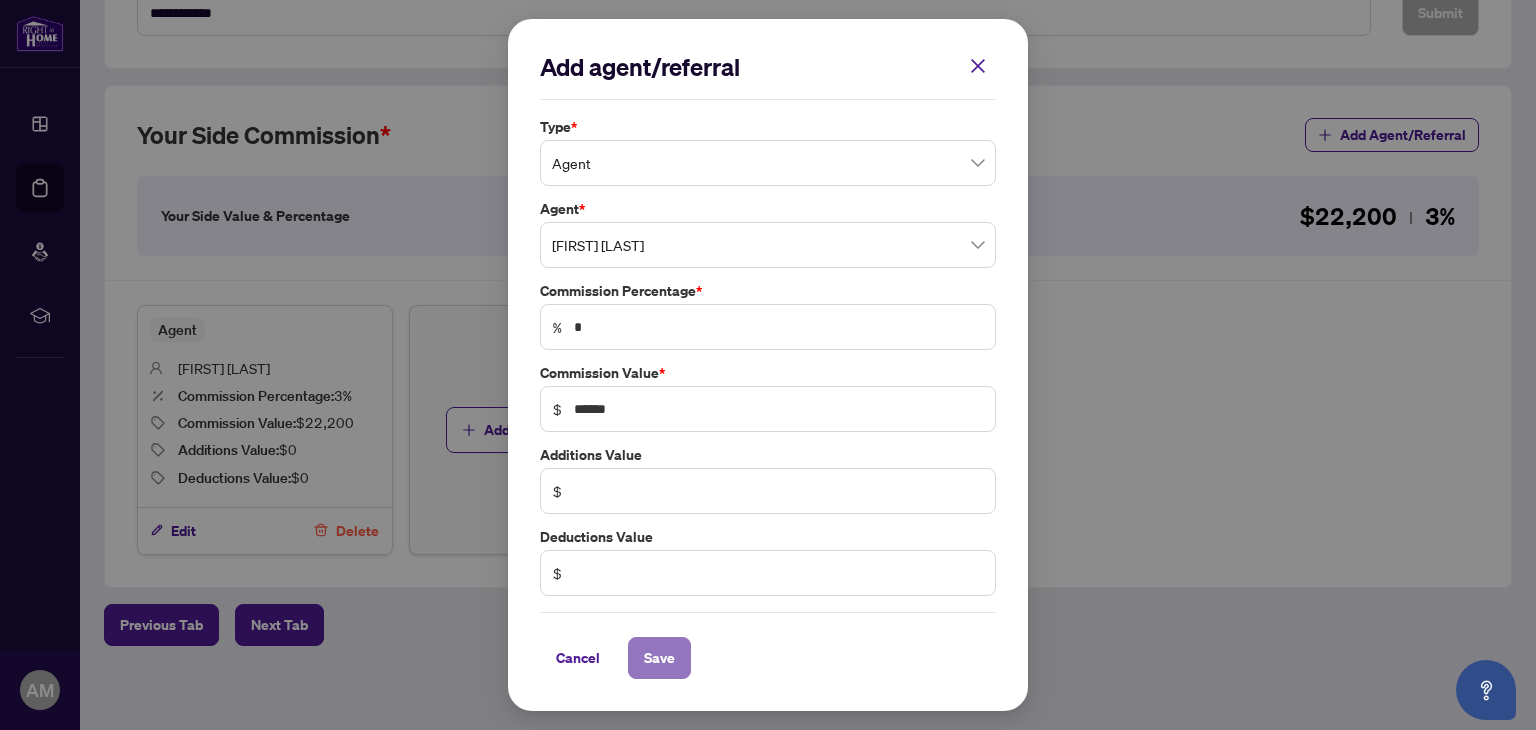 click on "Save" at bounding box center (659, 658) 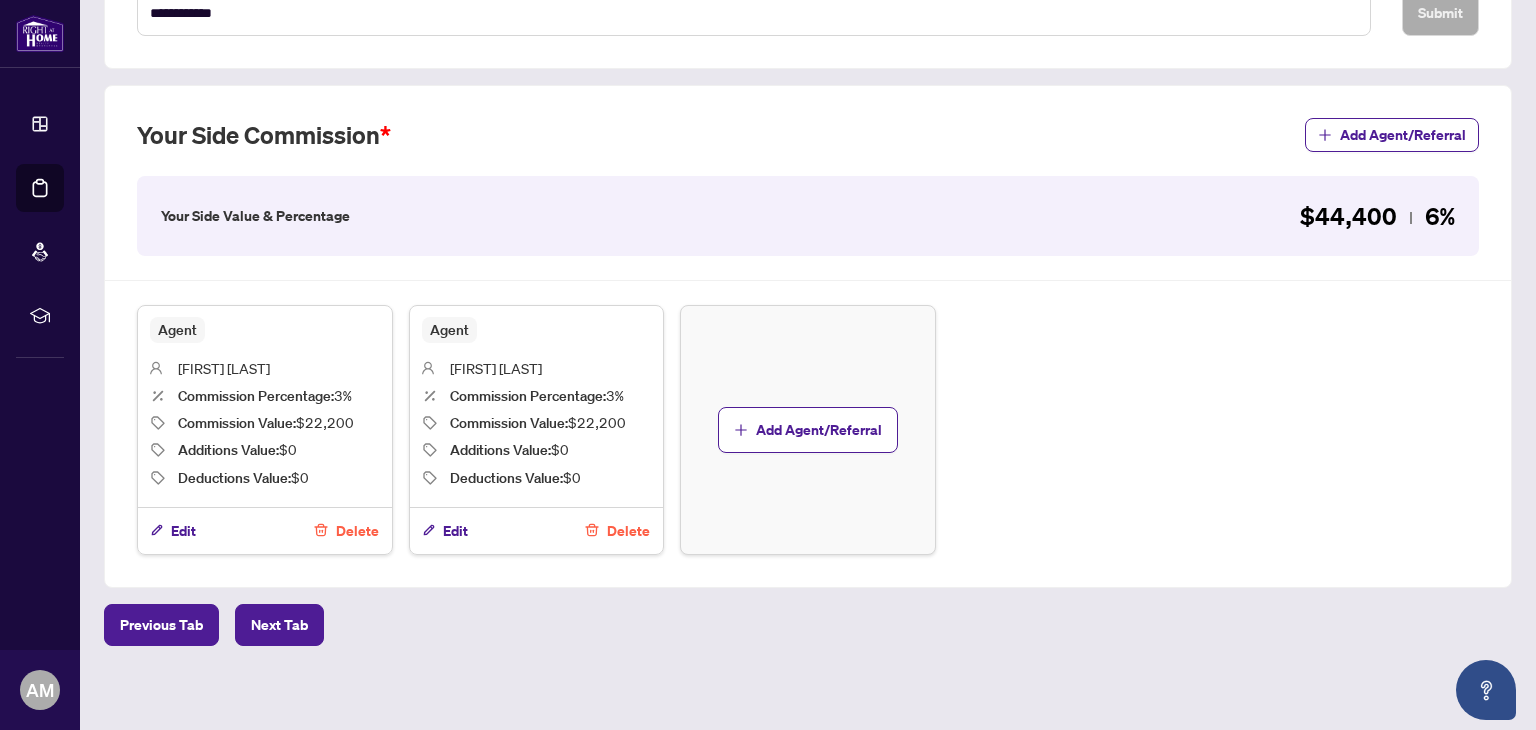 click on "Delete" at bounding box center [628, 531] 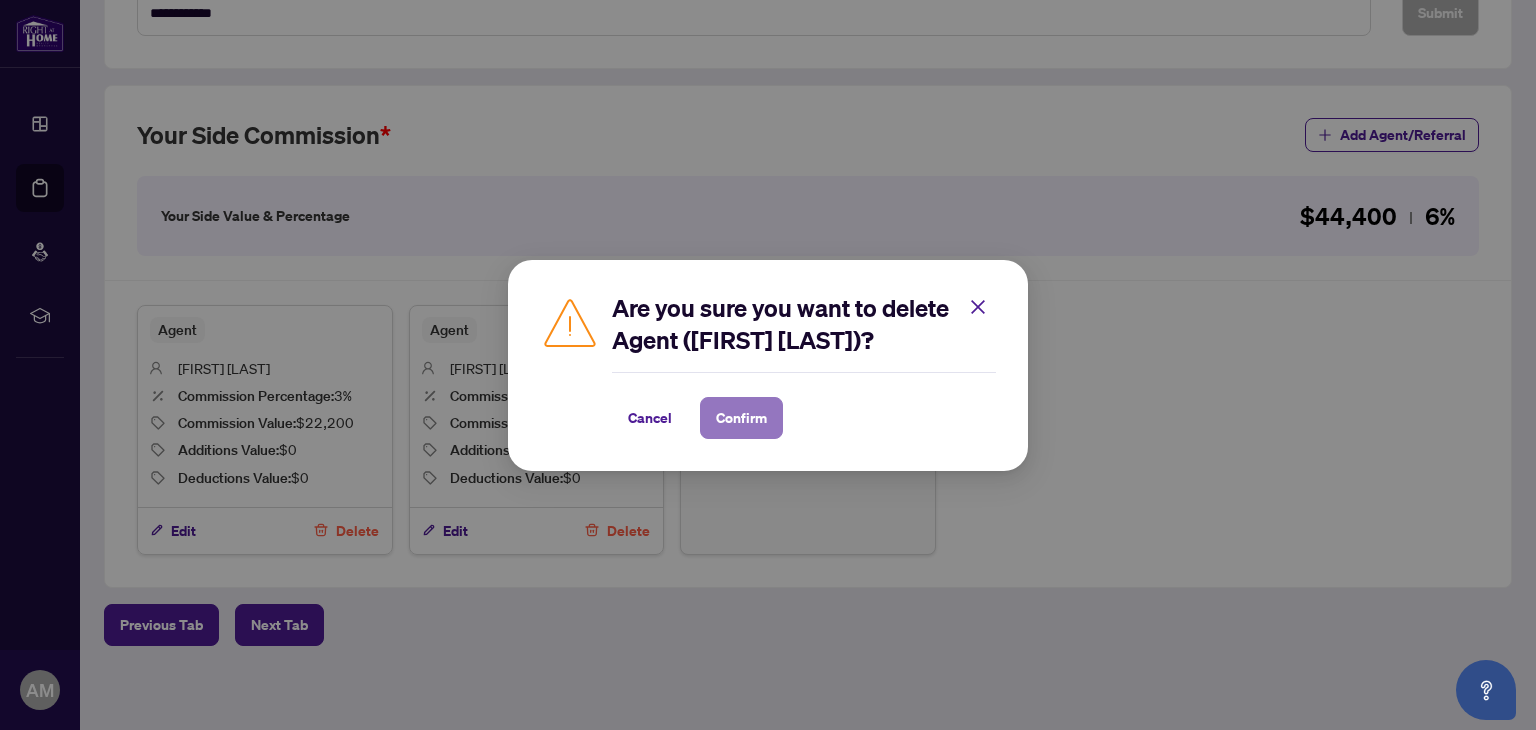 click on "Confirm" at bounding box center [741, 418] 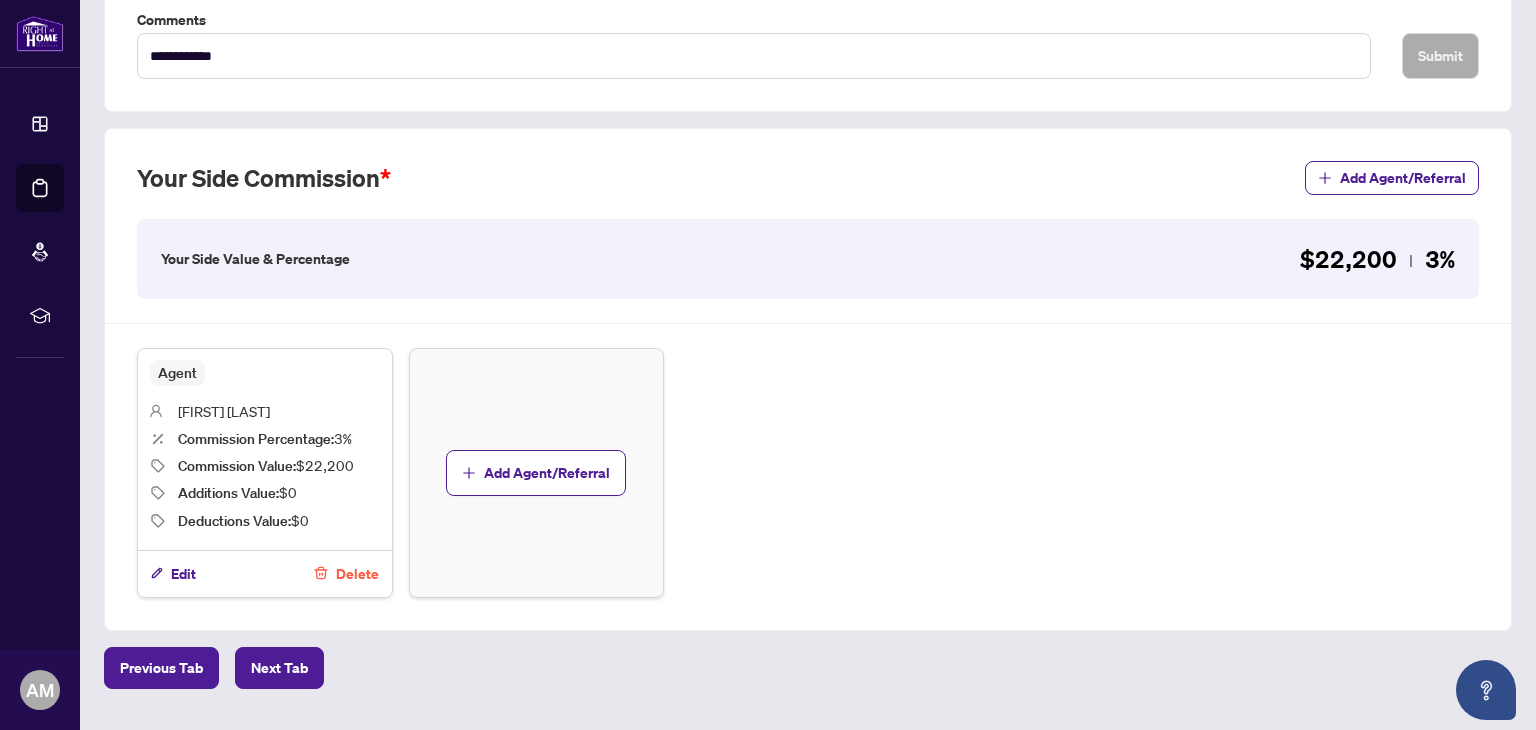 scroll, scrollTop: 502, scrollLeft: 0, axis: vertical 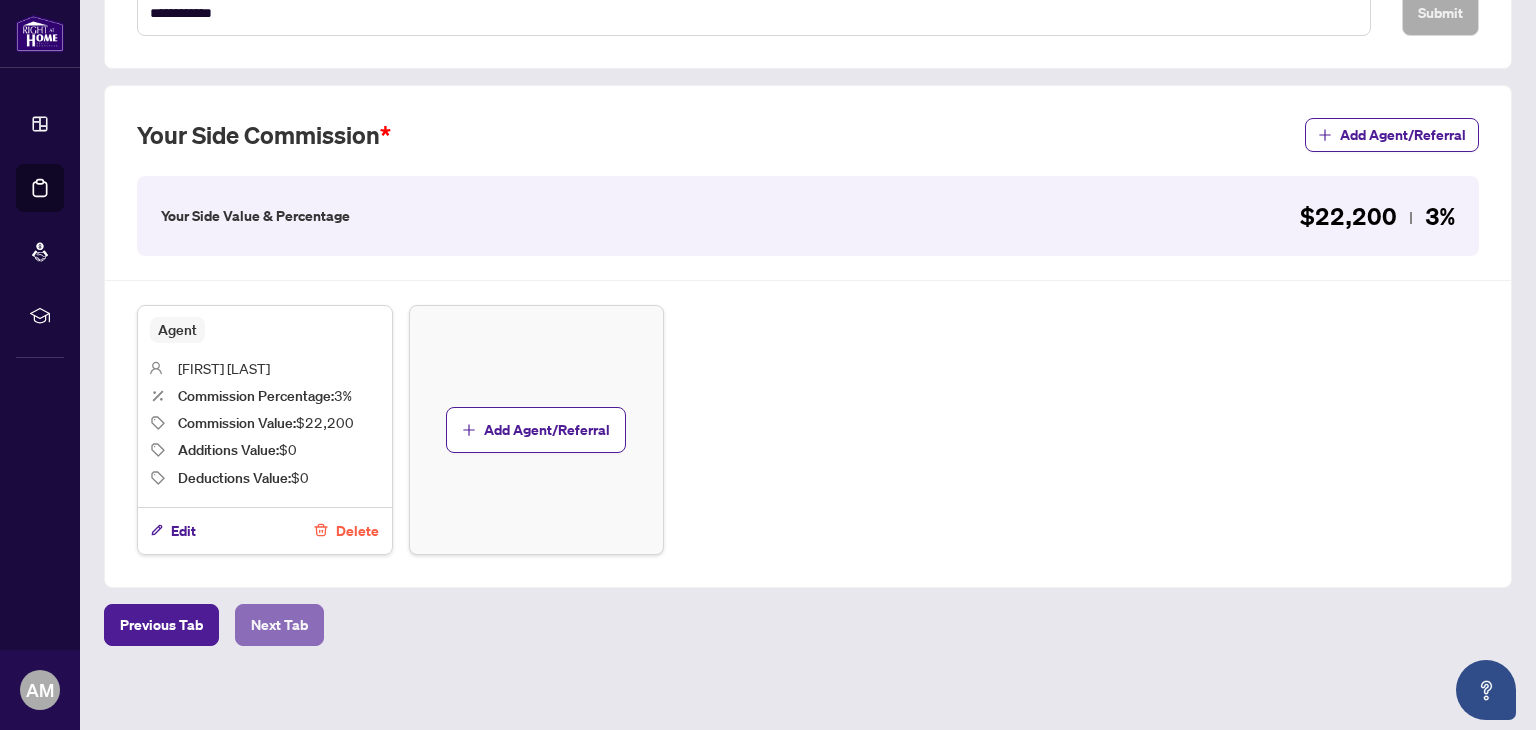 click on "Next Tab" at bounding box center (279, 625) 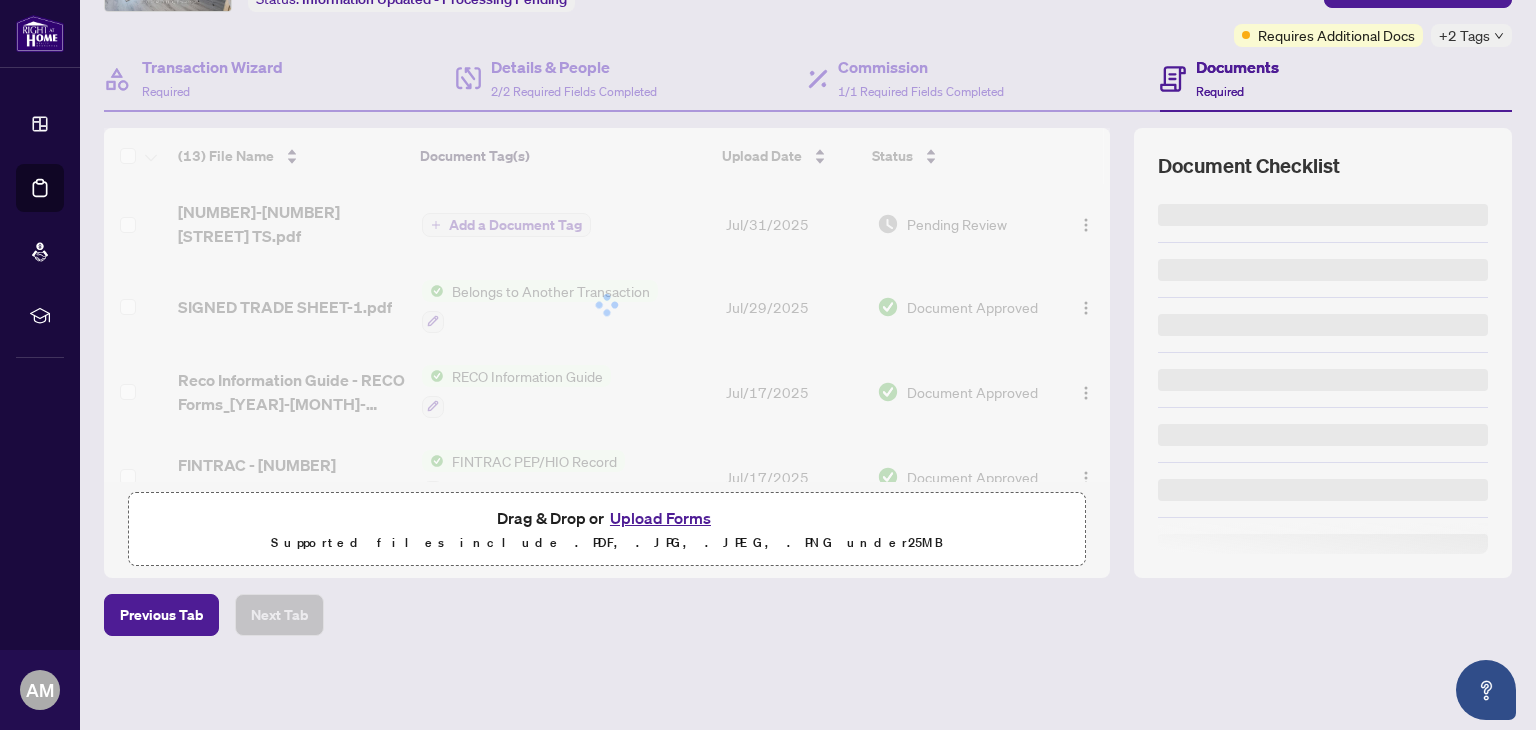 scroll, scrollTop: 0, scrollLeft: 0, axis: both 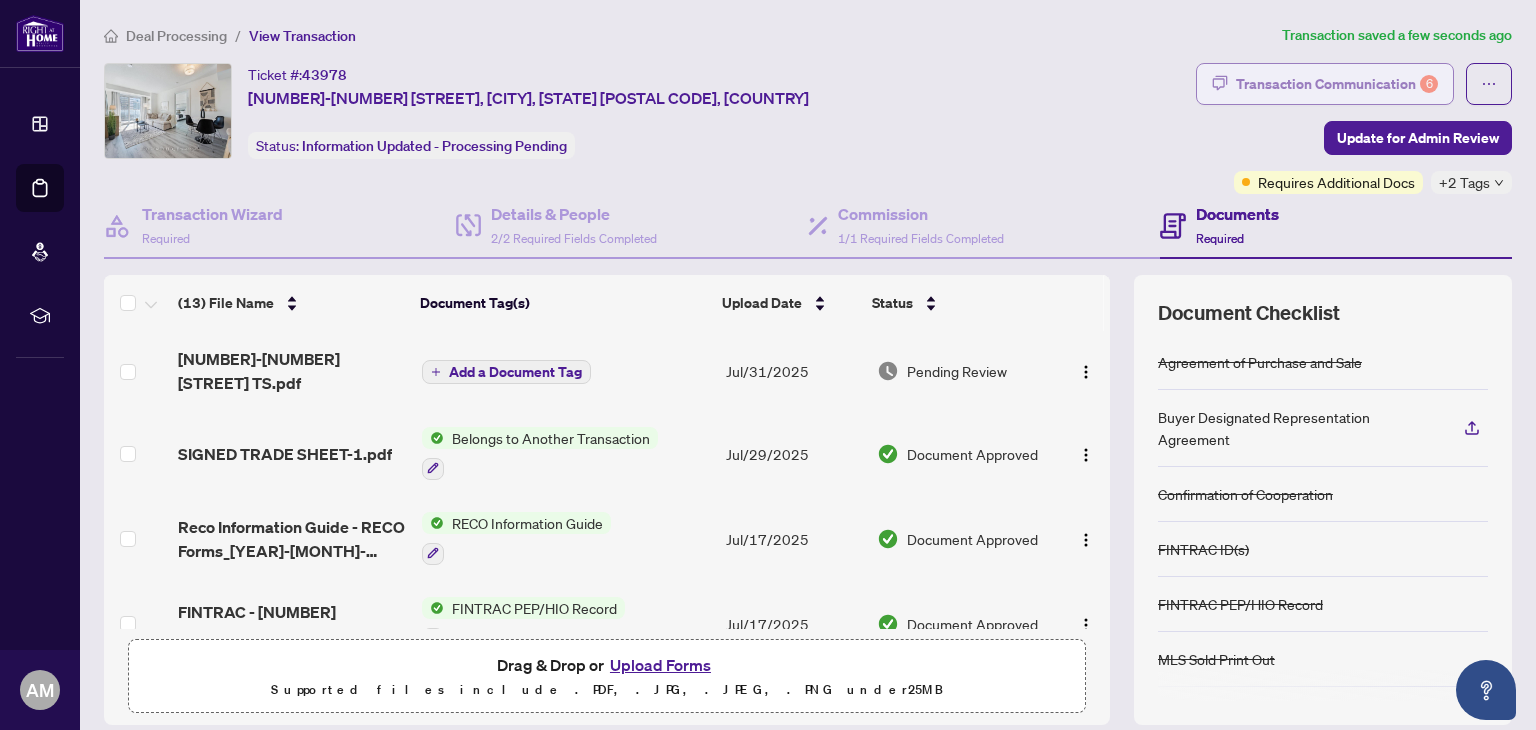 click on "Transaction Communication 6" at bounding box center [1337, 84] 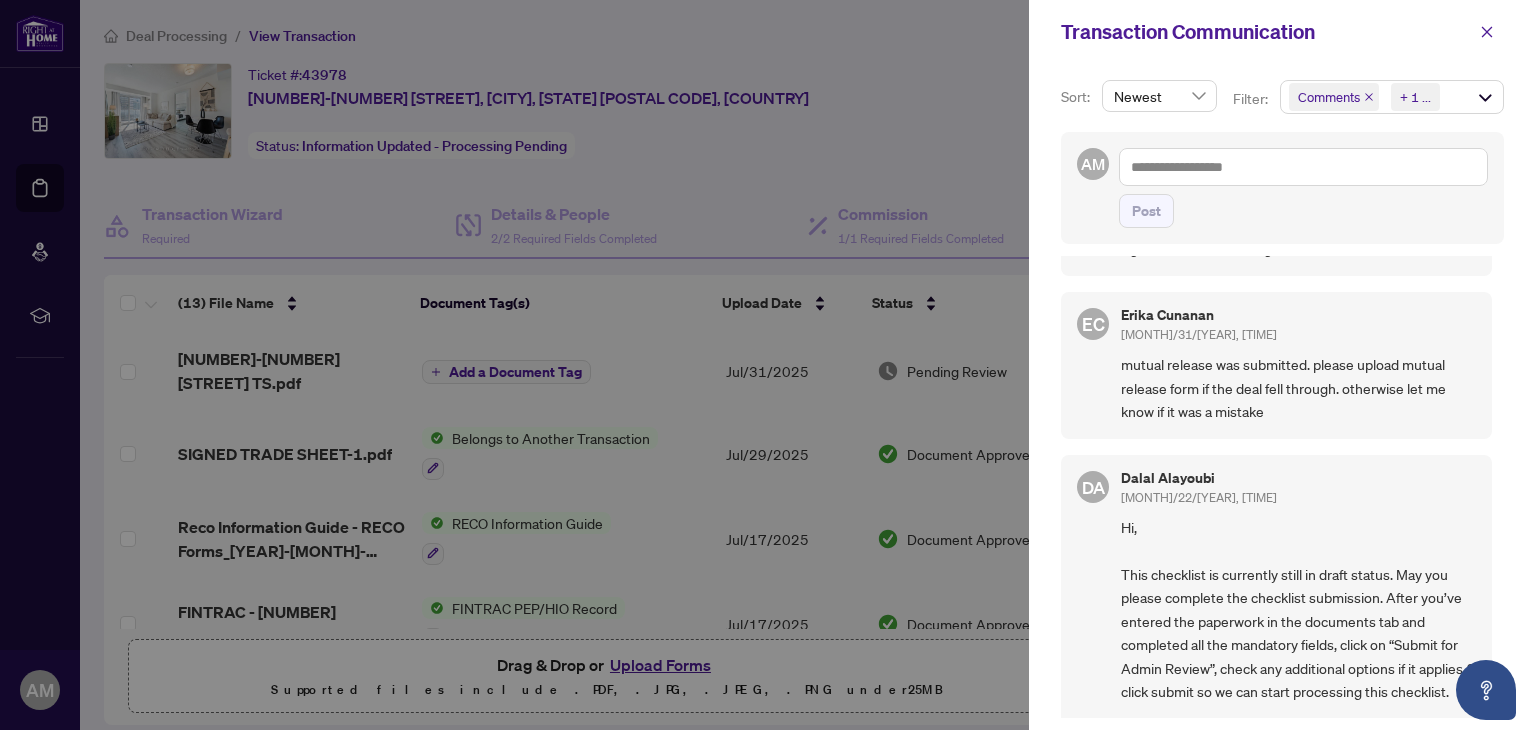 scroll, scrollTop: 1529, scrollLeft: 0, axis: vertical 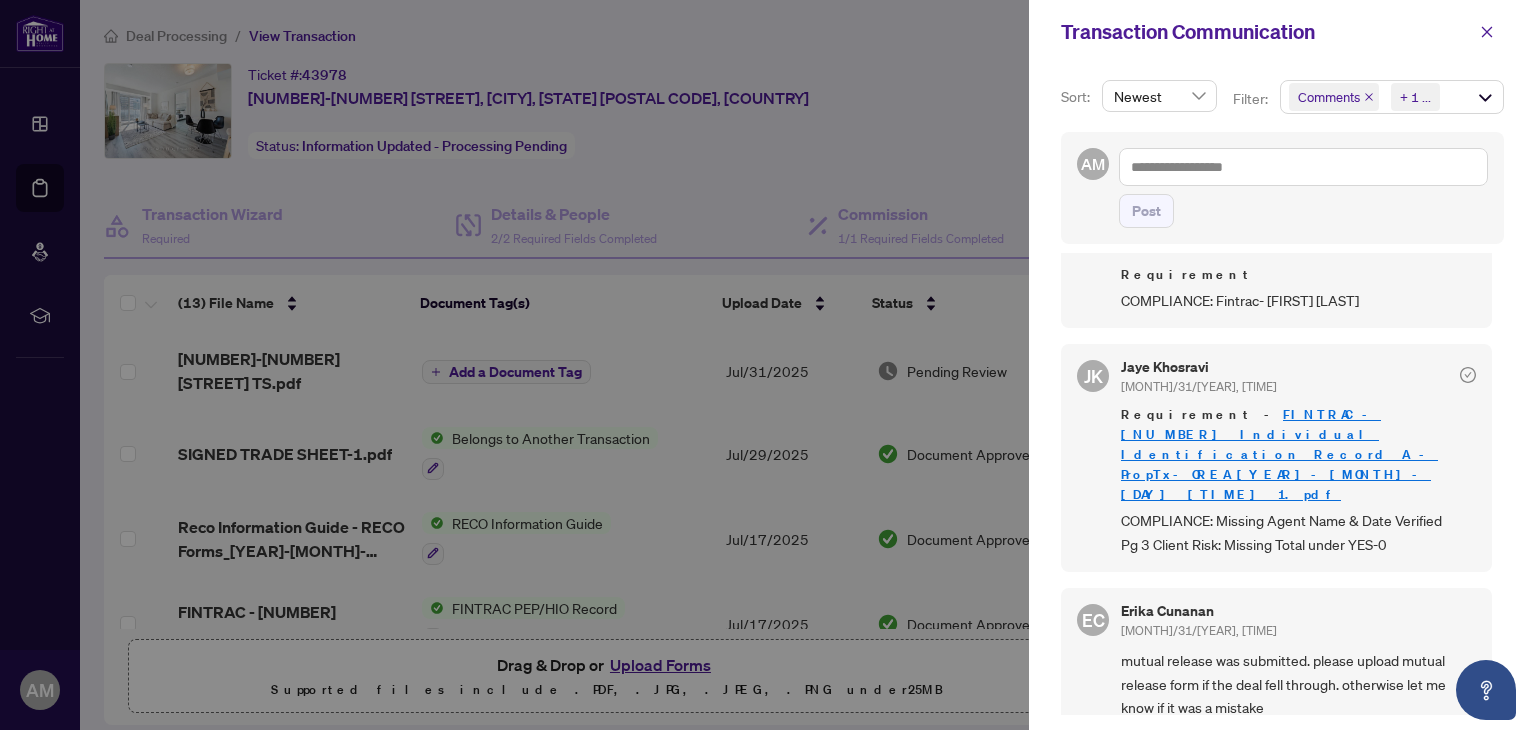 click on "FINTRAC - [NUMBER] Individual Identification Record A - PropTx-OREA_[YEAR]-[MONTH]-[DAY] [TIME] 1.pdf" at bounding box center [1279, 454] 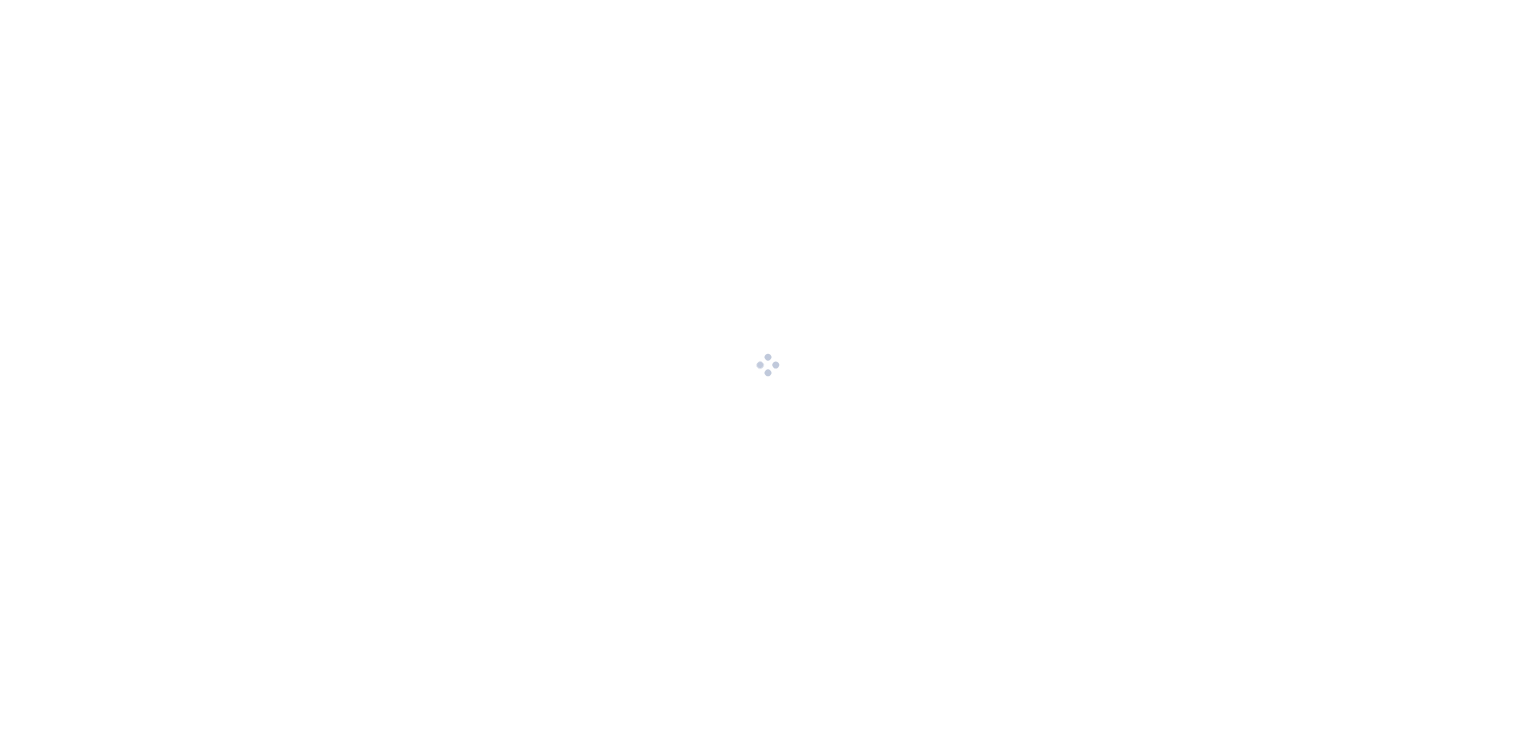 scroll, scrollTop: 0, scrollLeft: 0, axis: both 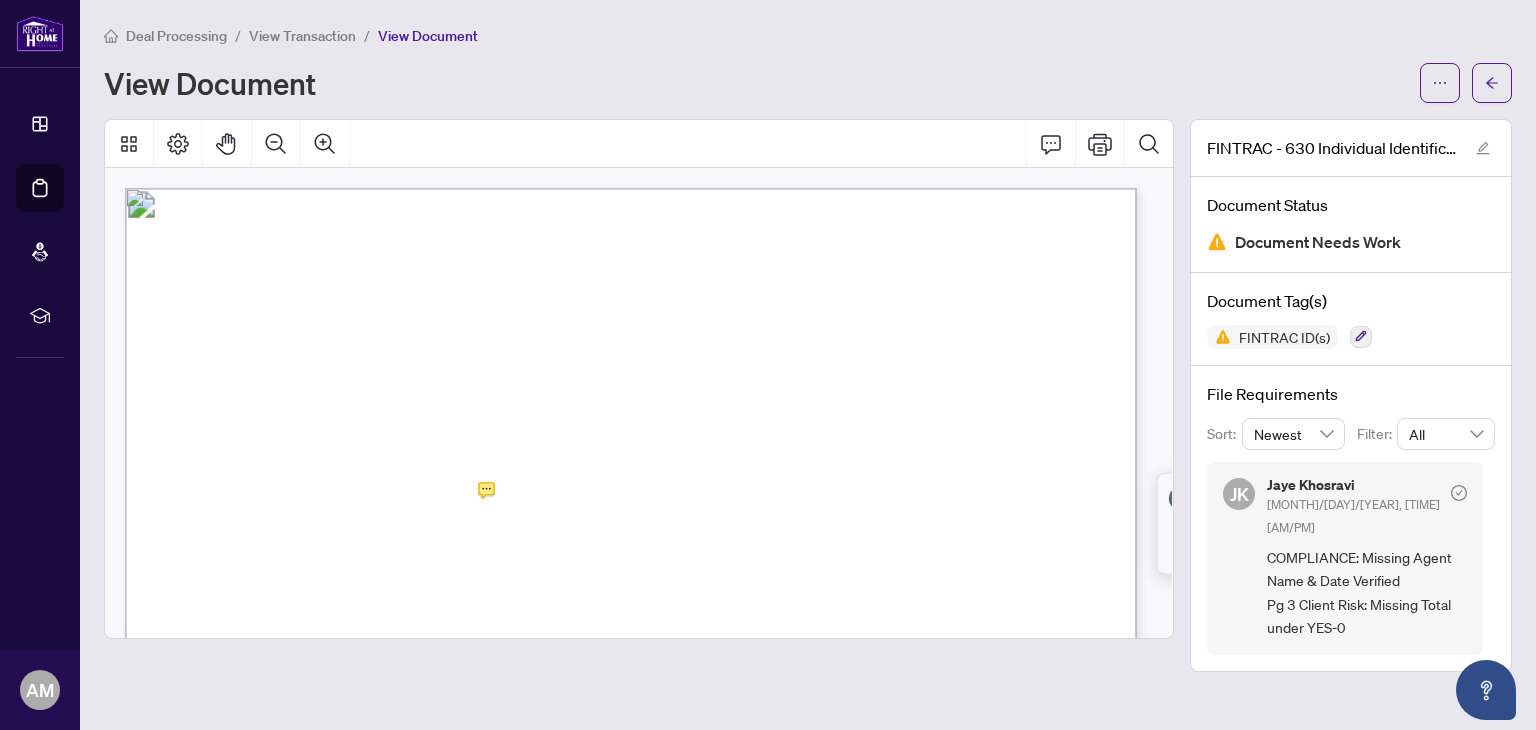 click on "View Transaction" at bounding box center [302, 36] 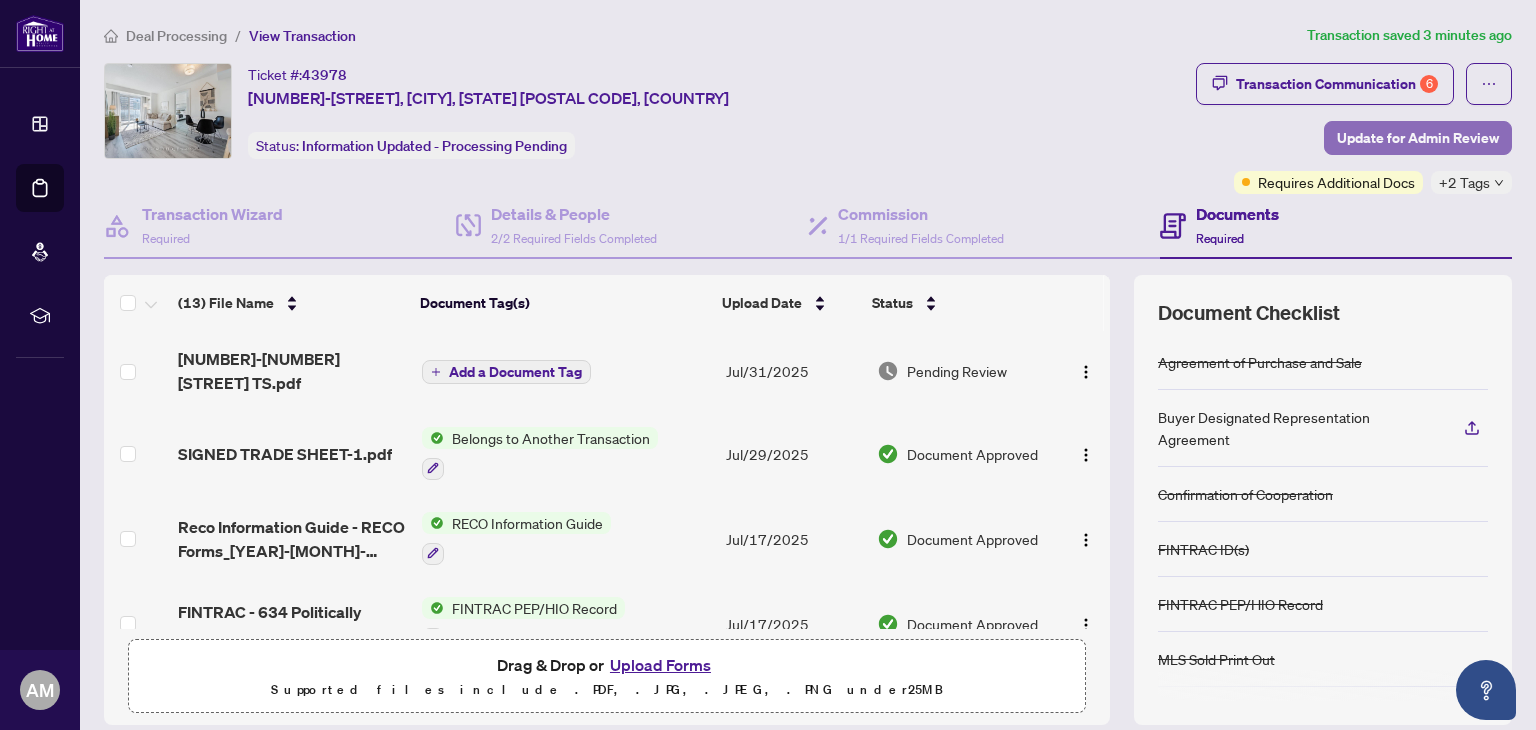 click on "Update for Admin Review" at bounding box center (1418, 138) 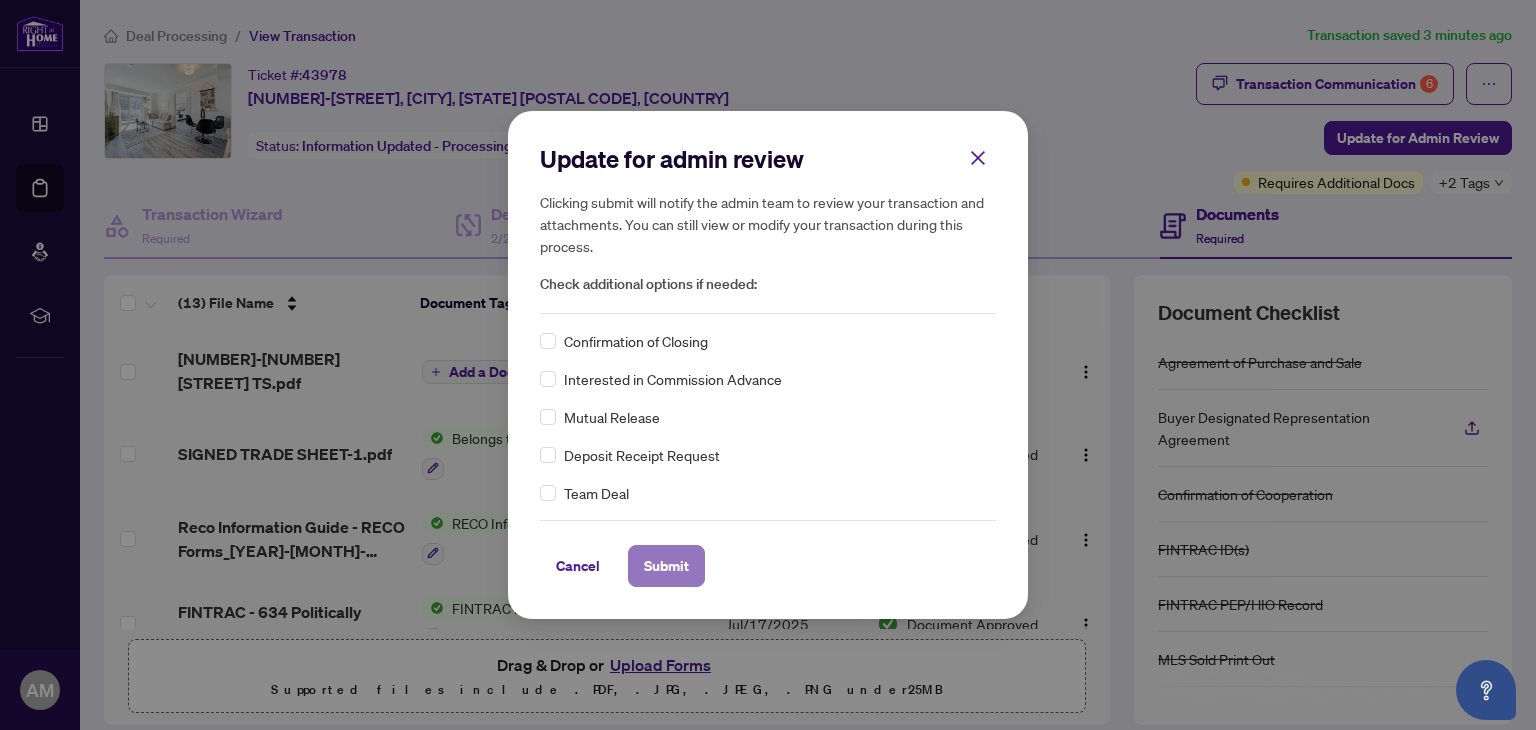 click on "Submit" at bounding box center [666, 566] 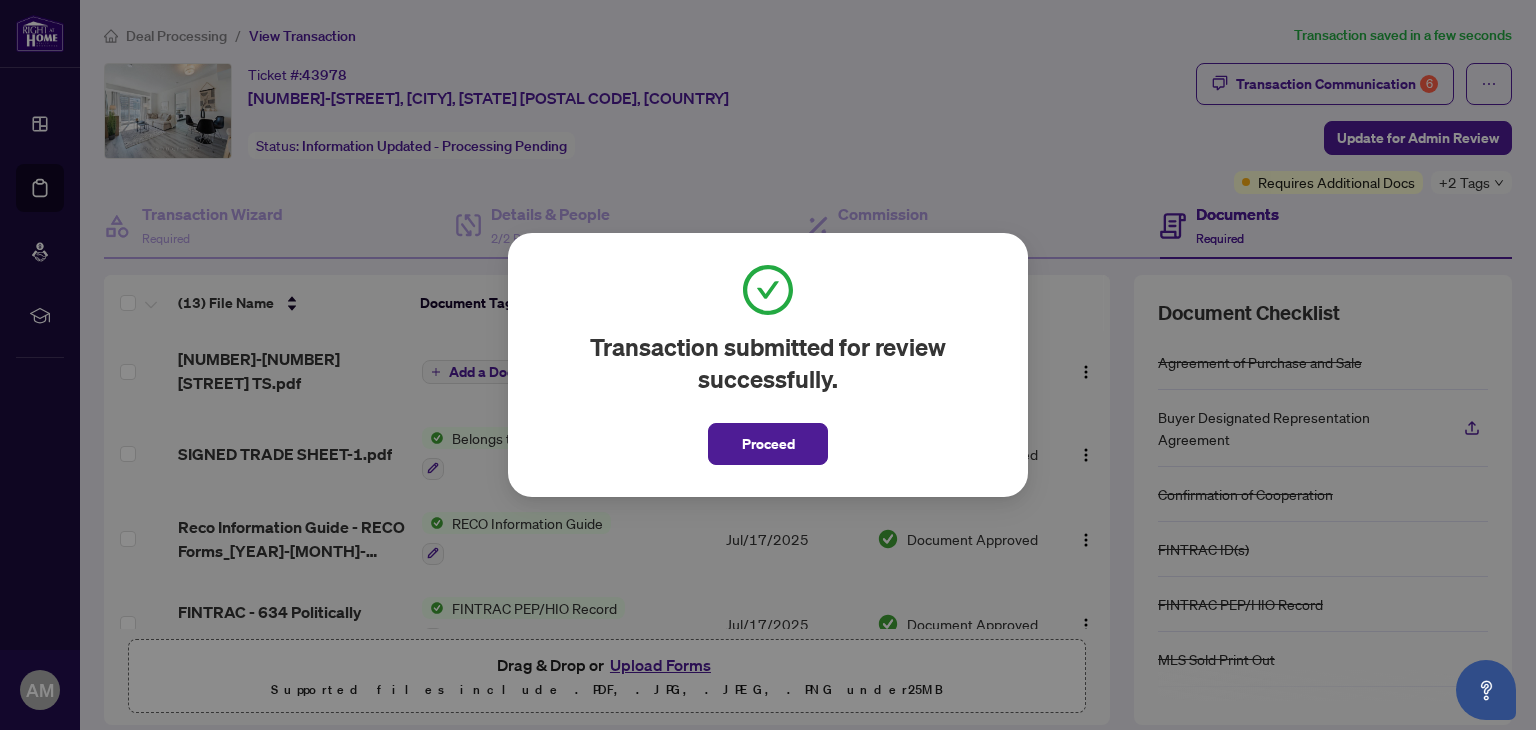 click on "Proceed" at bounding box center (768, 444) 